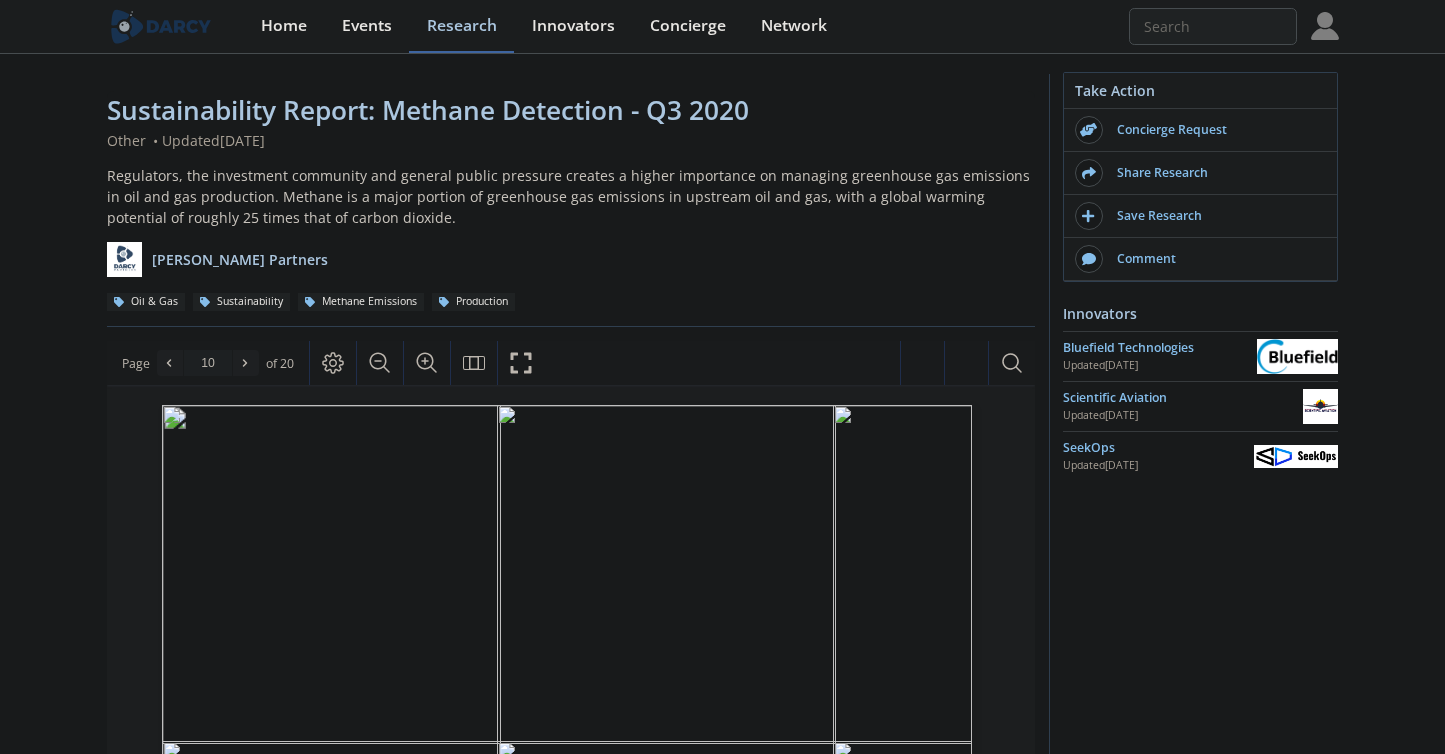 scroll, scrollTop: 415, scrollLeft: 0, axis: vertical 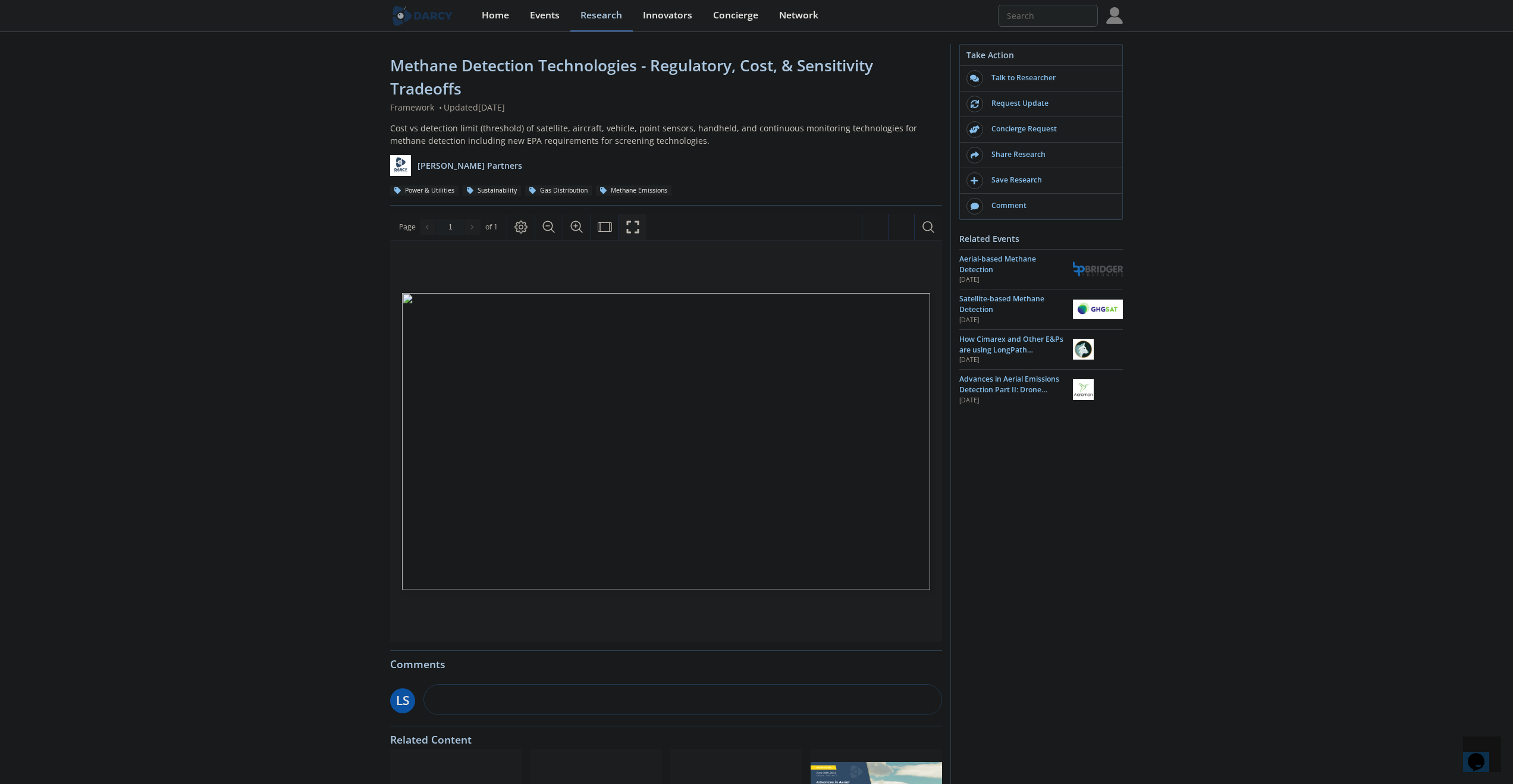 click 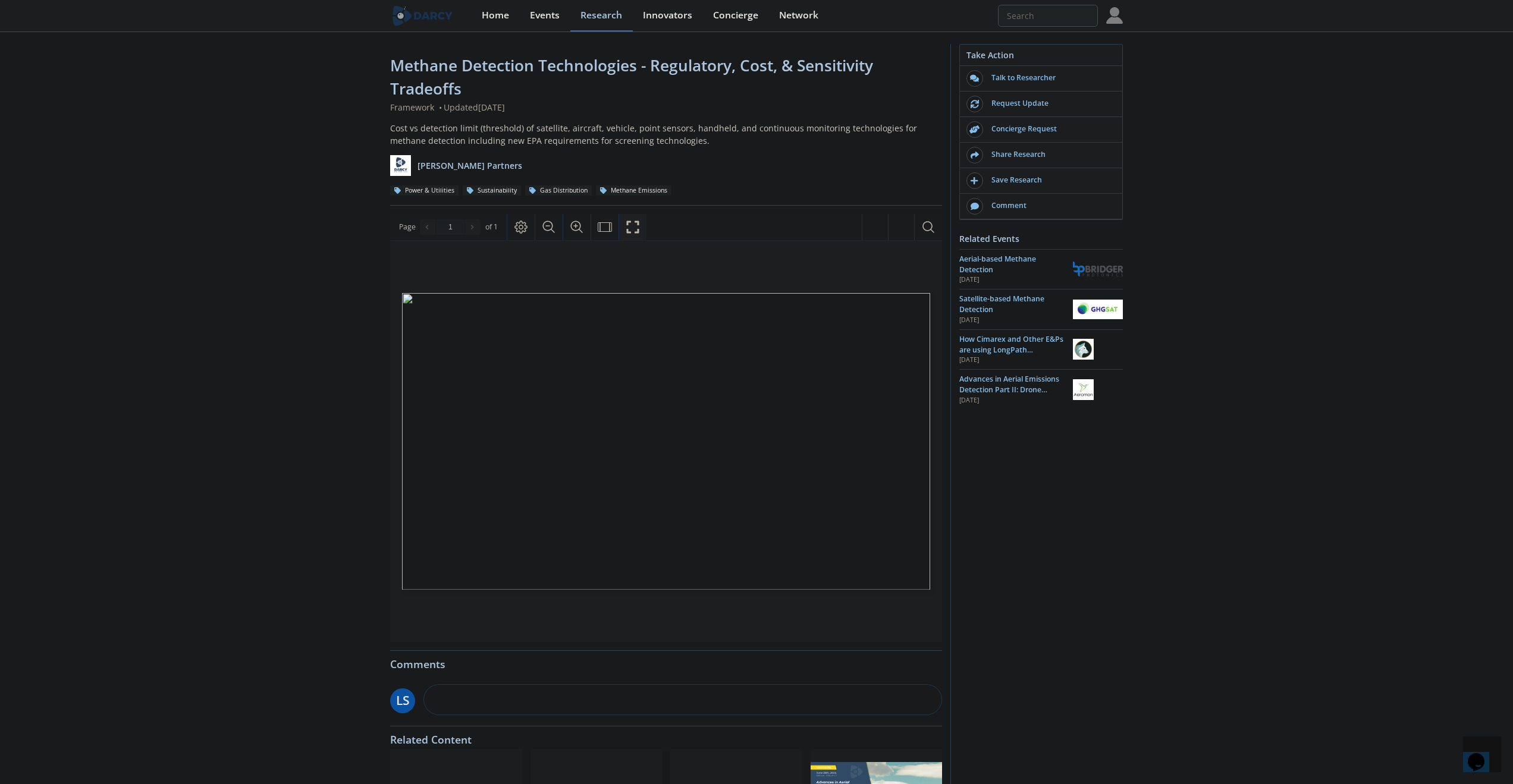 click 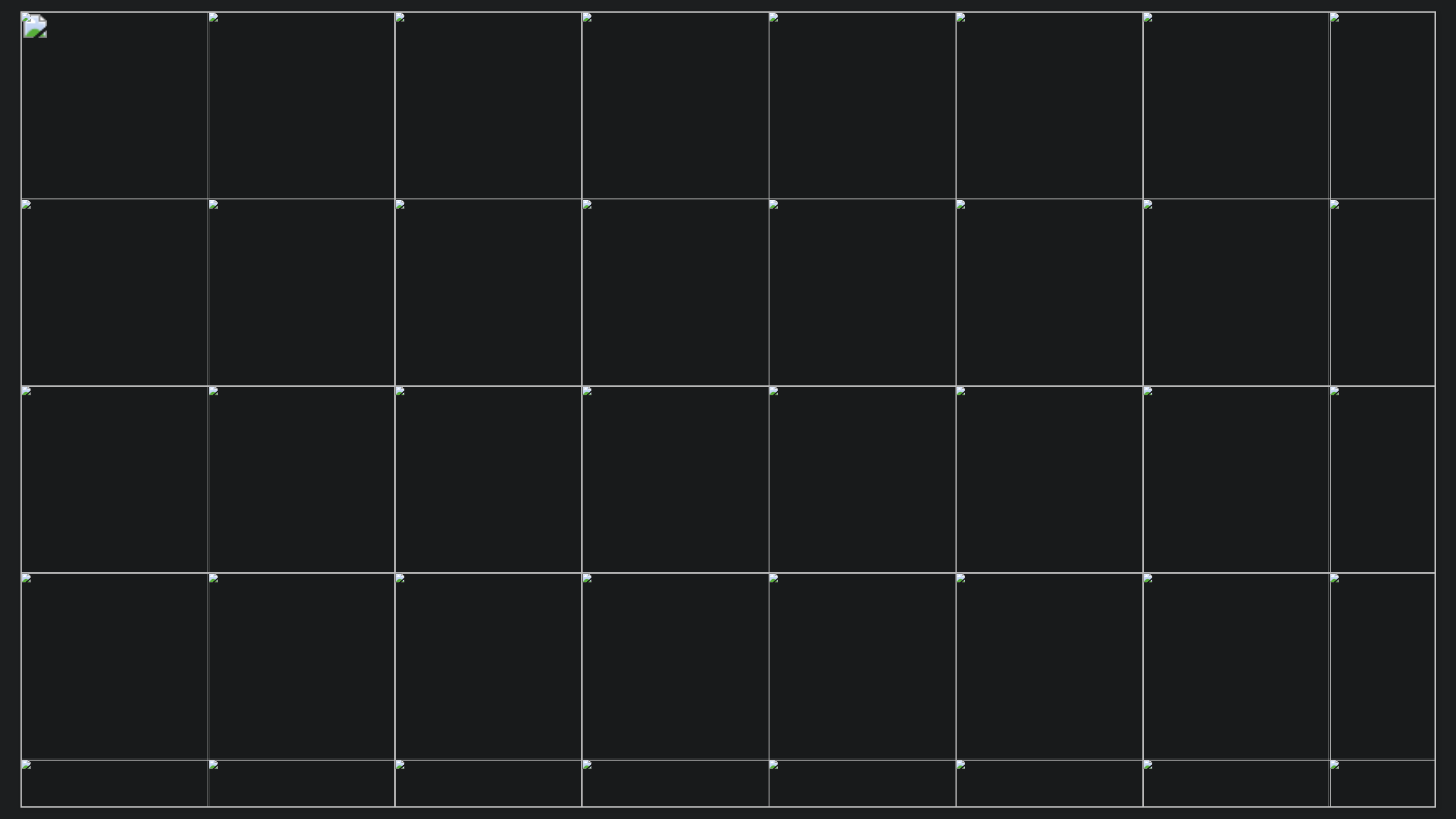 drag, startPoint x: 697, startPoint y: 155, endPoint x: 991, endPoint y: 169, distance: 294.33314 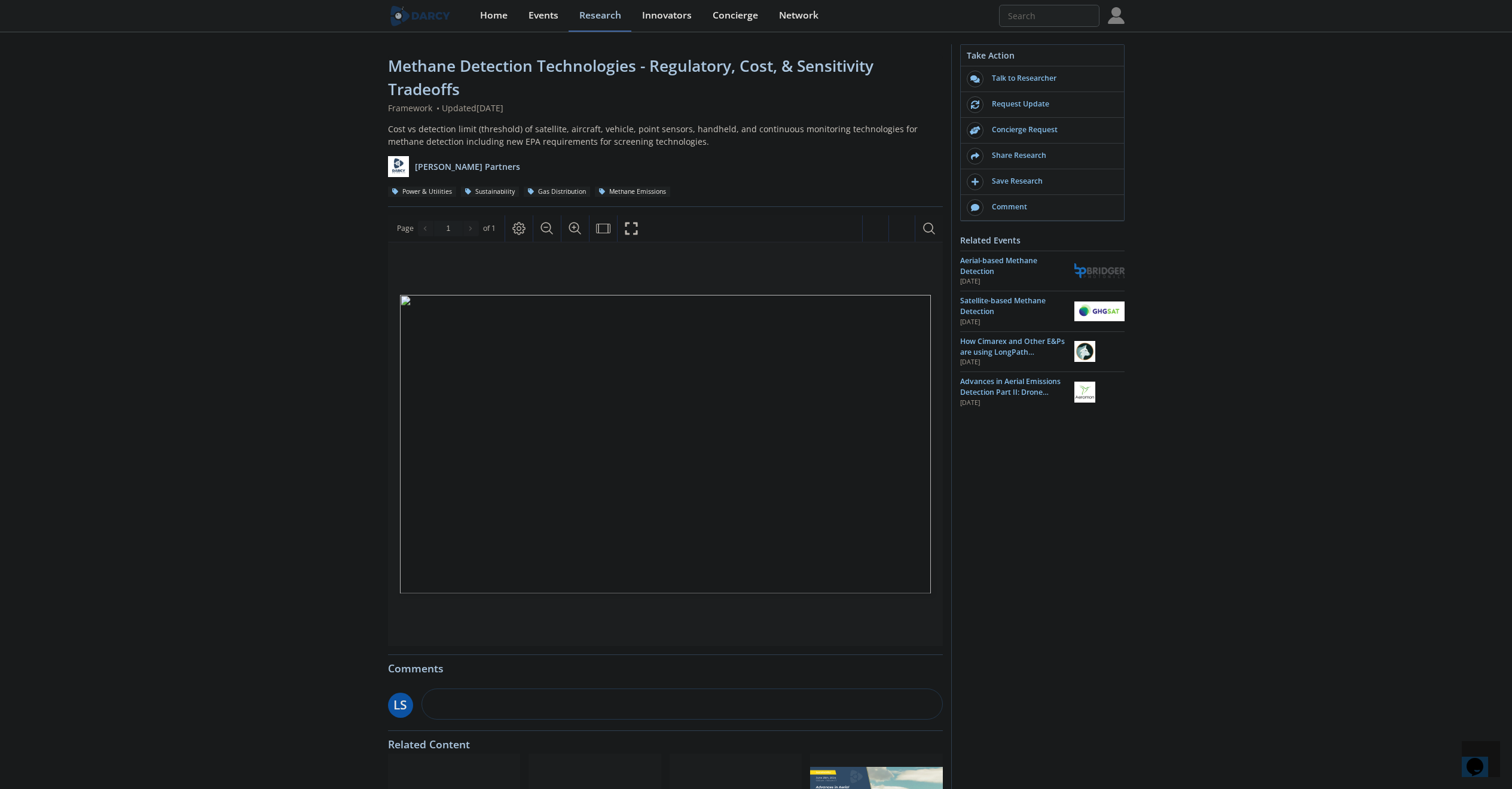 drag, startPoint x: 536, startPoint y: 111, endPoint x: 479, endPoint y: 108, distance: 57.078893 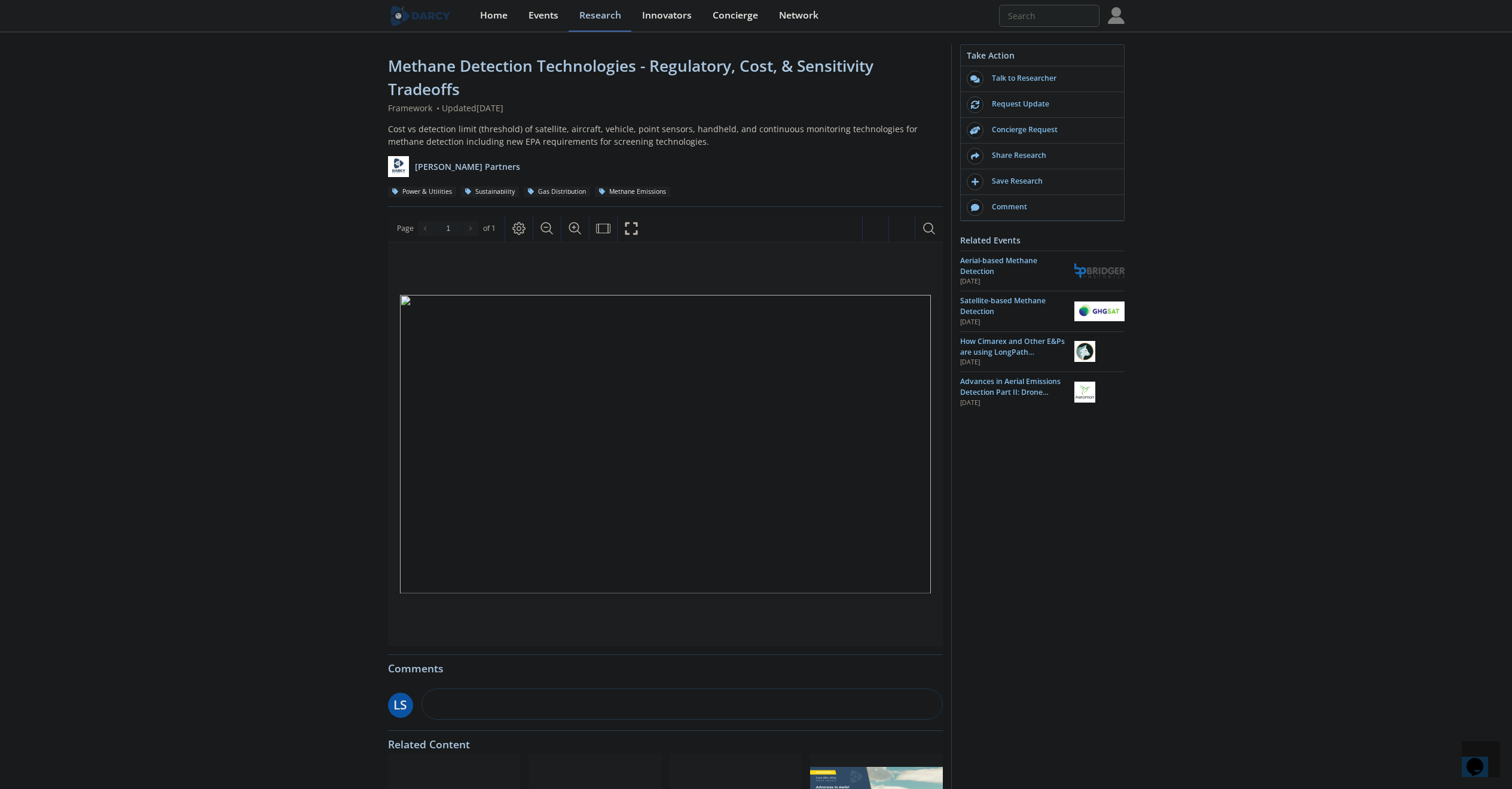 click on "Framework
•
Updated  August 2, 2024" at bounding box center (665, 108) 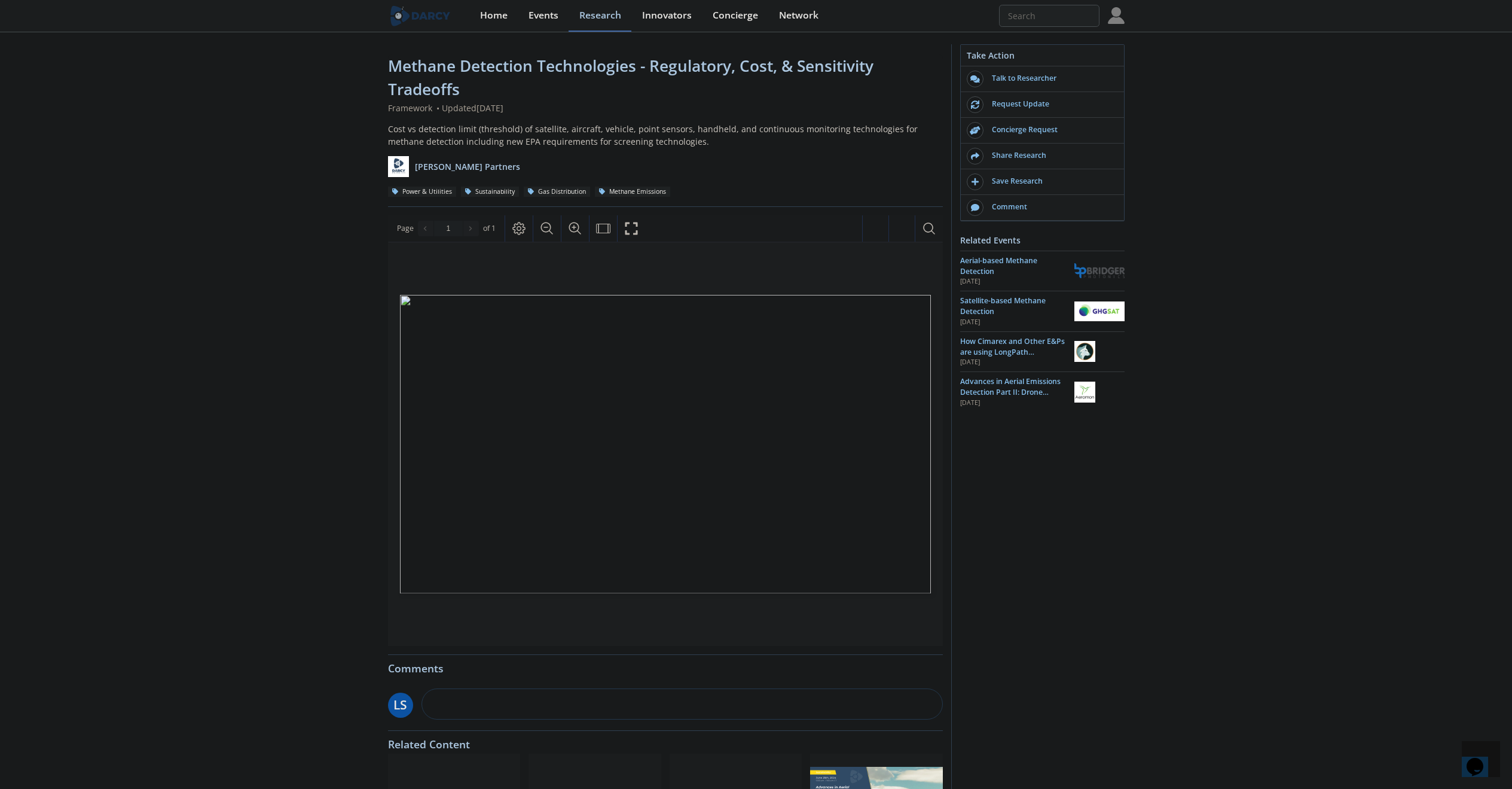 scroll, scrollTop: 33, scrollLeft: 0, axis: vertical 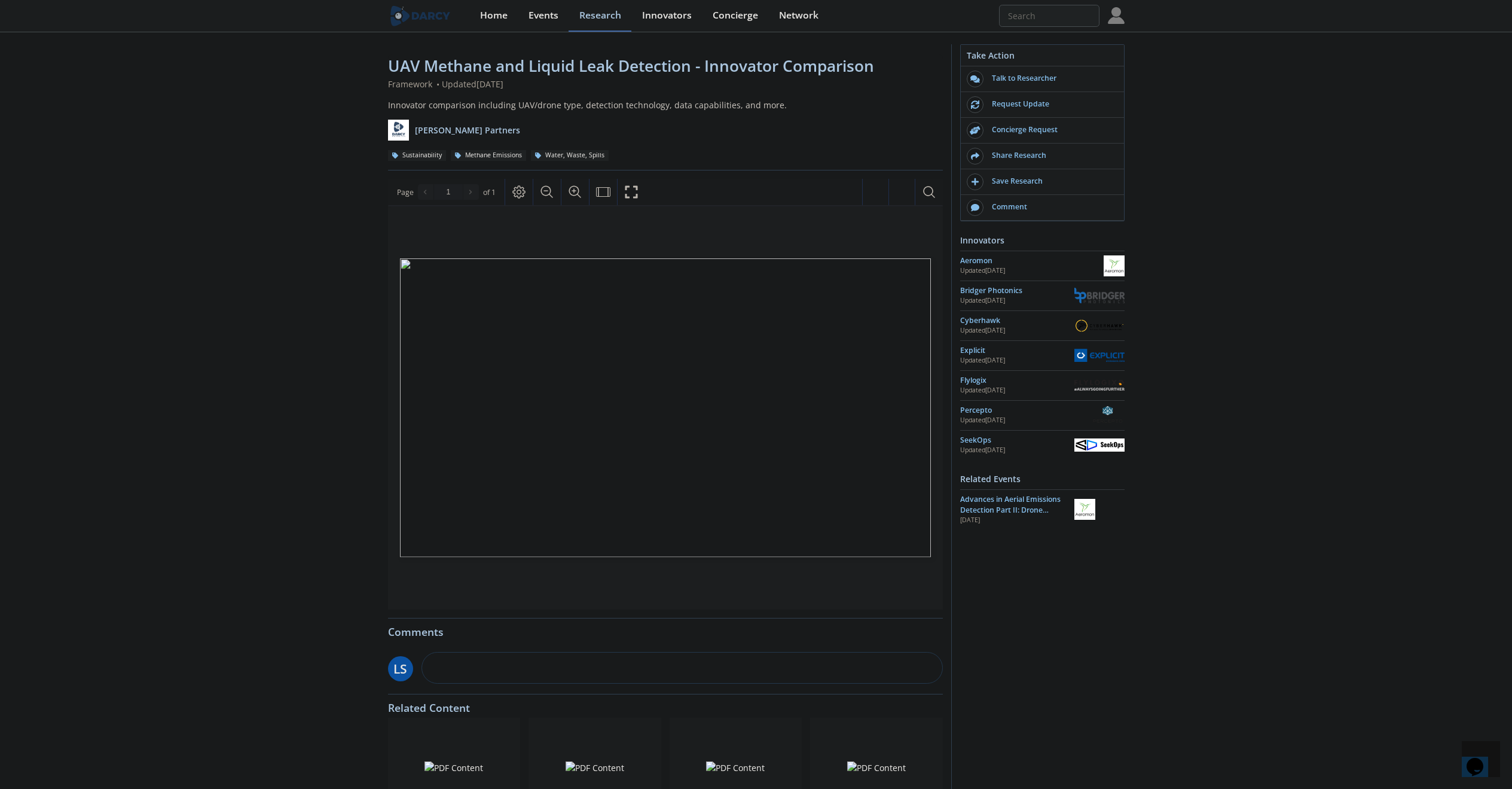 click on "UAV Methane and Liquid Leak Detection - Innovator Comparison
Framework
•
Updated  July 23, 2025
Innovator comparison including UAV/drone type, detection technology, data capabilities, and more.
Darcy Partners
Sustainability
Methane Emissions
Water, Waste, Spills" 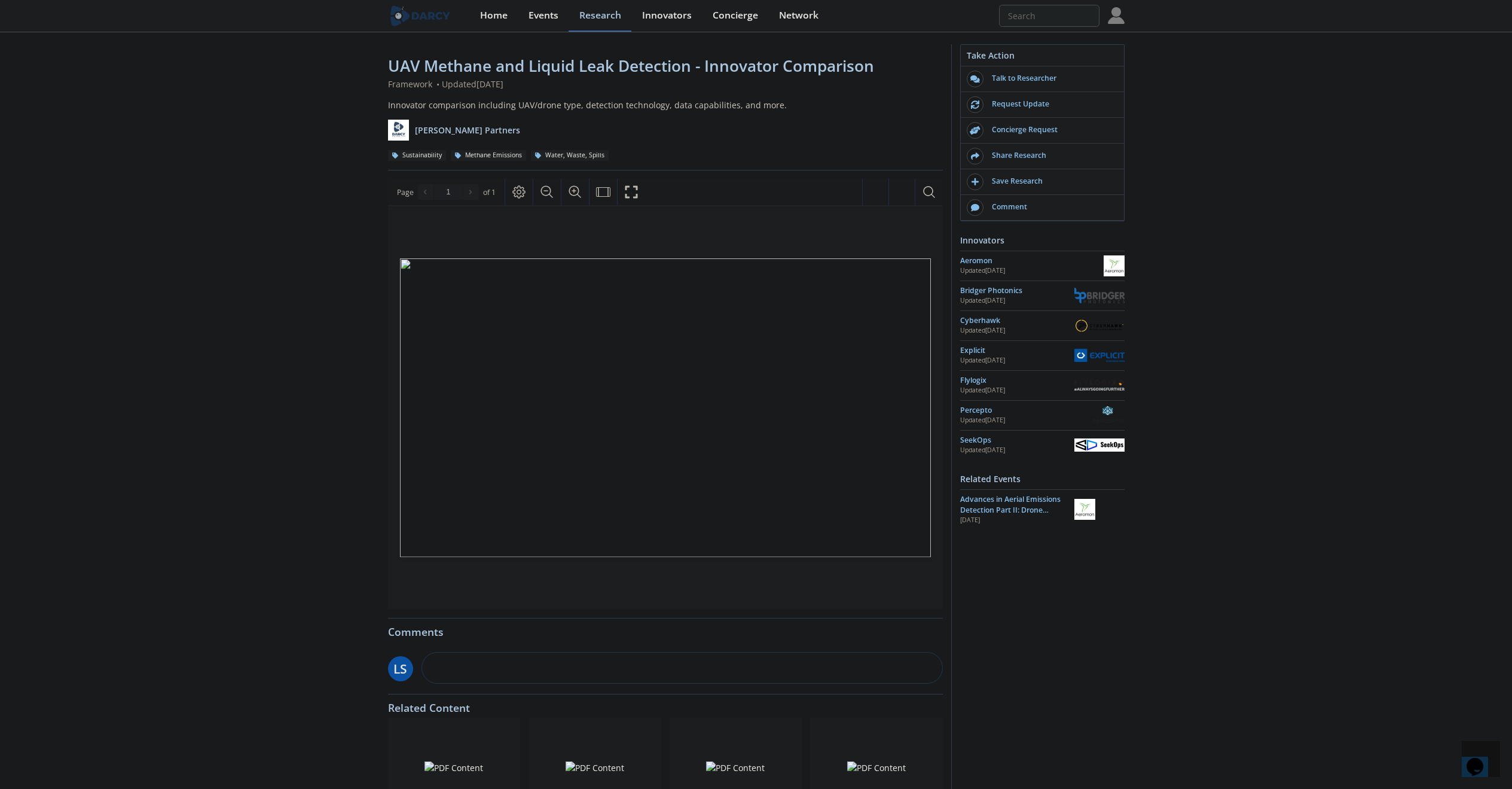click on "UAV Methane and Liquid Leak Detection - Innovator Comparison
Framework
•
Updated  July 23, 2025
Innovator comparison including UAV/drone type, detection technology, data capabilities, and more.
Darcy Partners
Sustainability
Methane Emissions
Water, Waste, Spills" 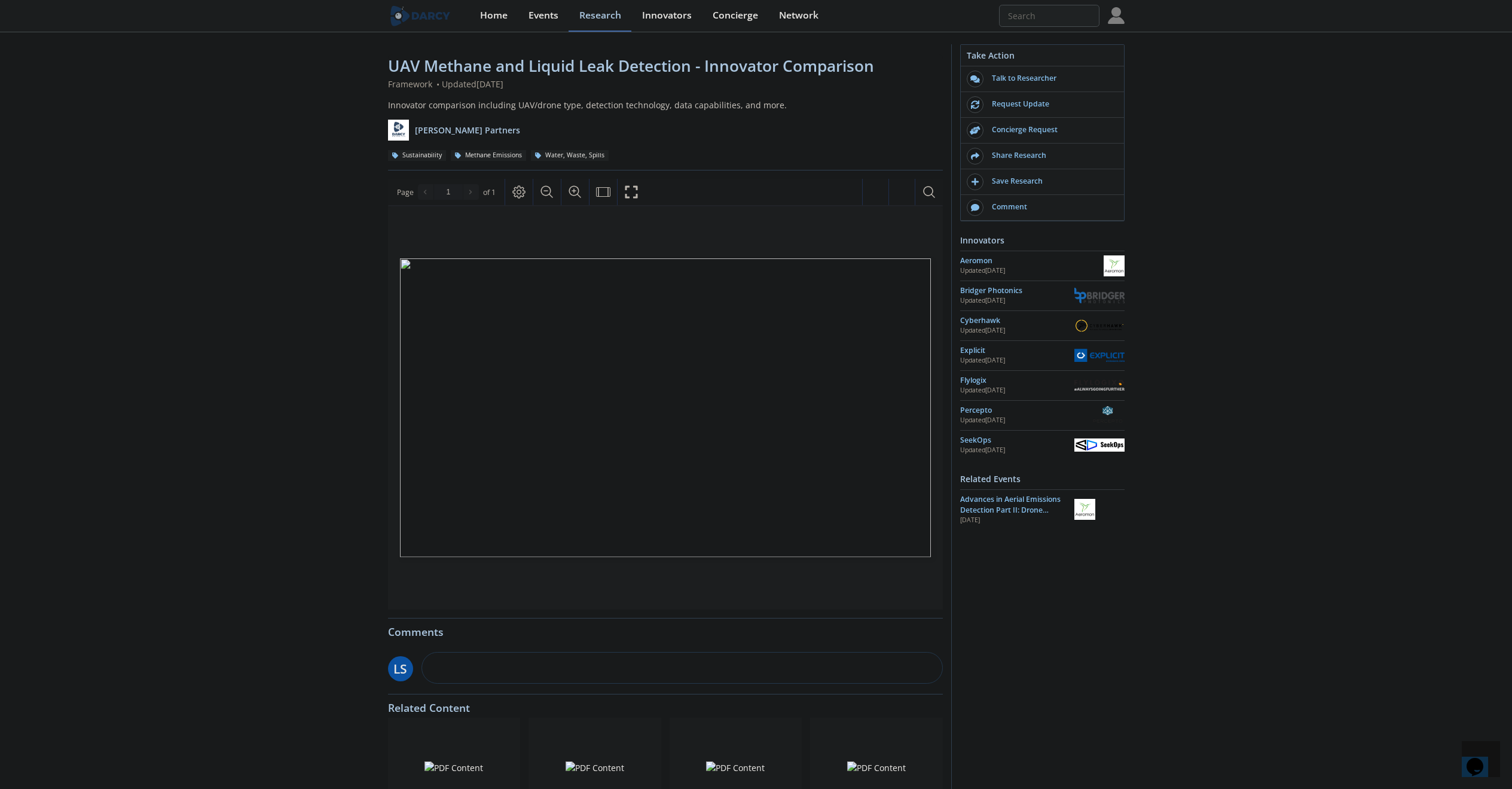 click on "UAV Methane and Liquid Leak Detection - Innovator Comparison
Framework
•
Updated  July 23, 2025
Innovator comparison including UAV/drone type, detection technology, data capabilities, and more.
Darcy Partners
Sustainability
Methane Emissions
Water, Waste, Spills" 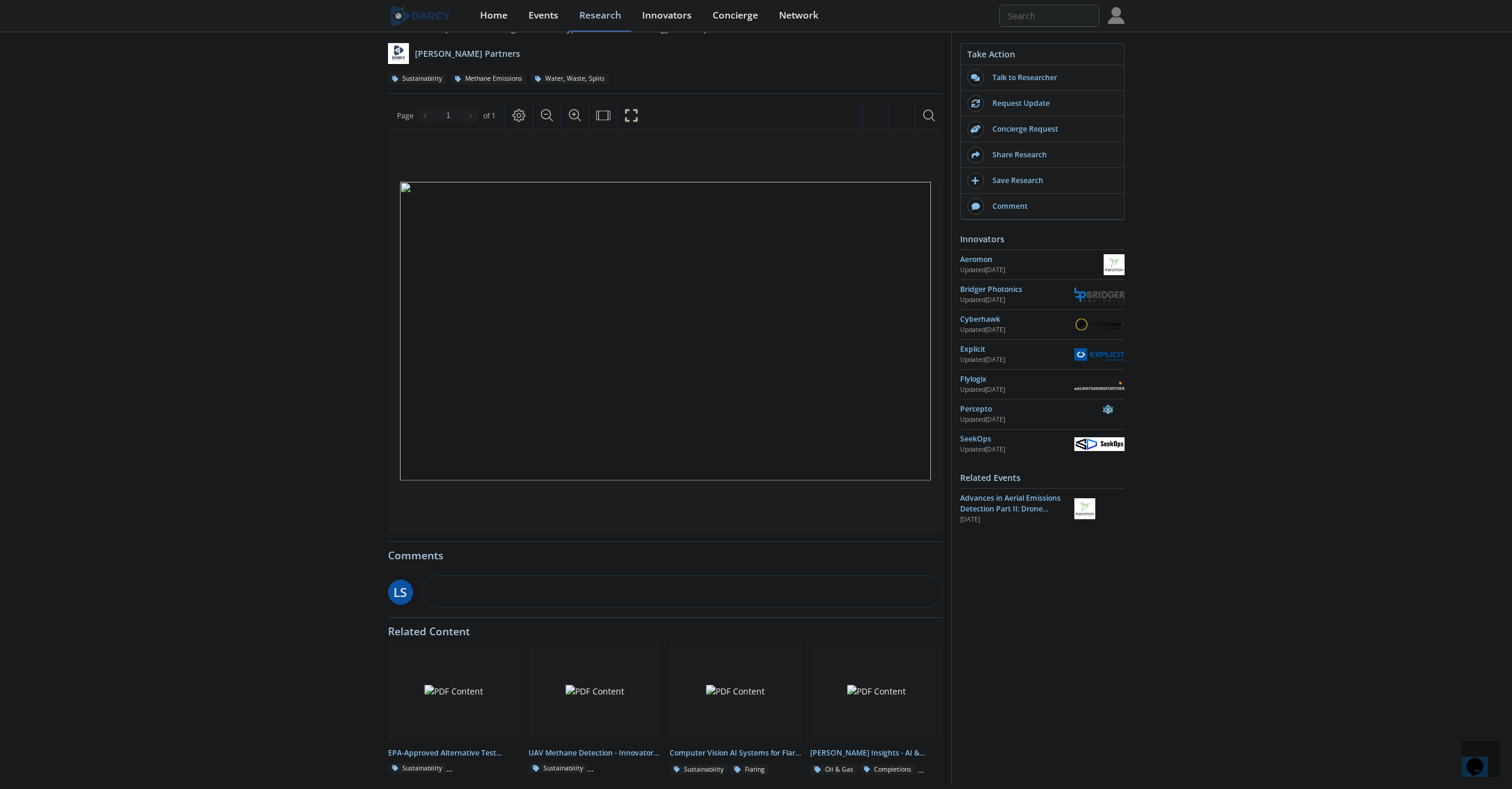 scroll, scrollTop: 0, scrollLeft: 0, axis: both 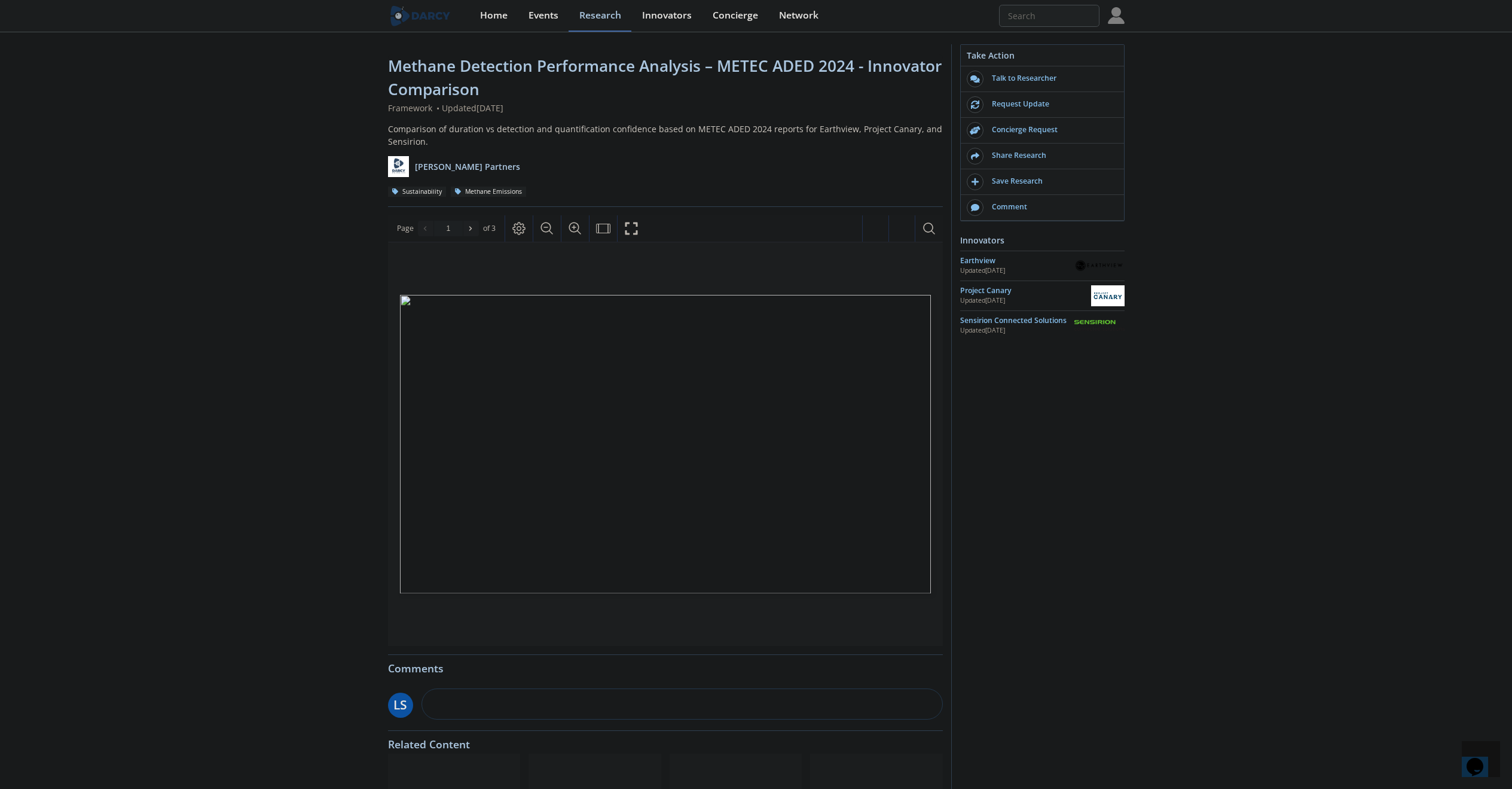 click on "Methane Detection Performance Analysis – METEC ADED 2024 - Innovator Comparison
Framework
•
Updated  June 12, 2025
Comparison of duration vs detection and quantification confidence based on METEC ADED 2024 reports for Earthview, Project Canary, and Sensirion.
Darcy Partners
Sustainability
Methane Emissions" 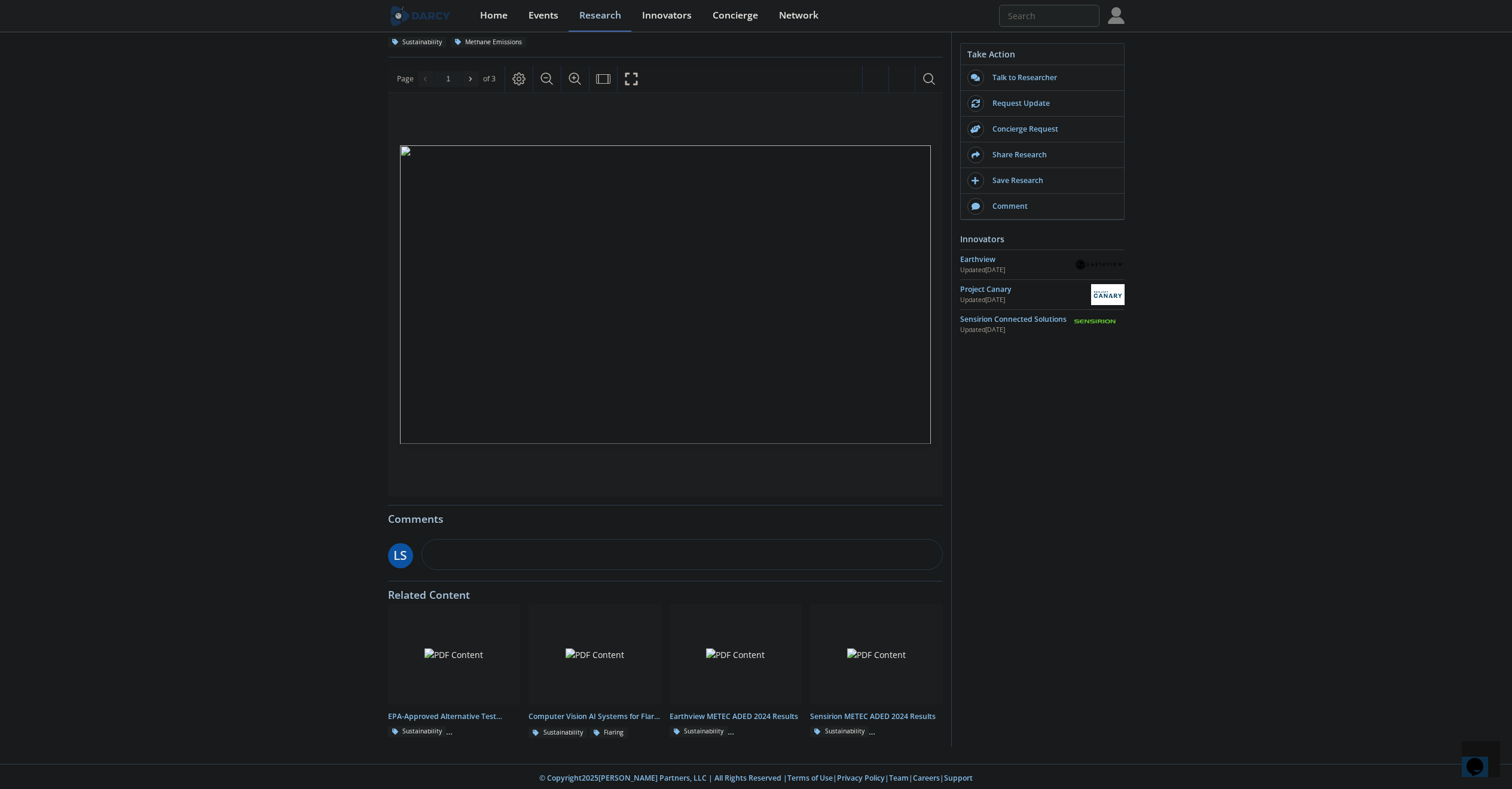 scroll, scrollTop: 0, scrollLeft: 0, axis: both 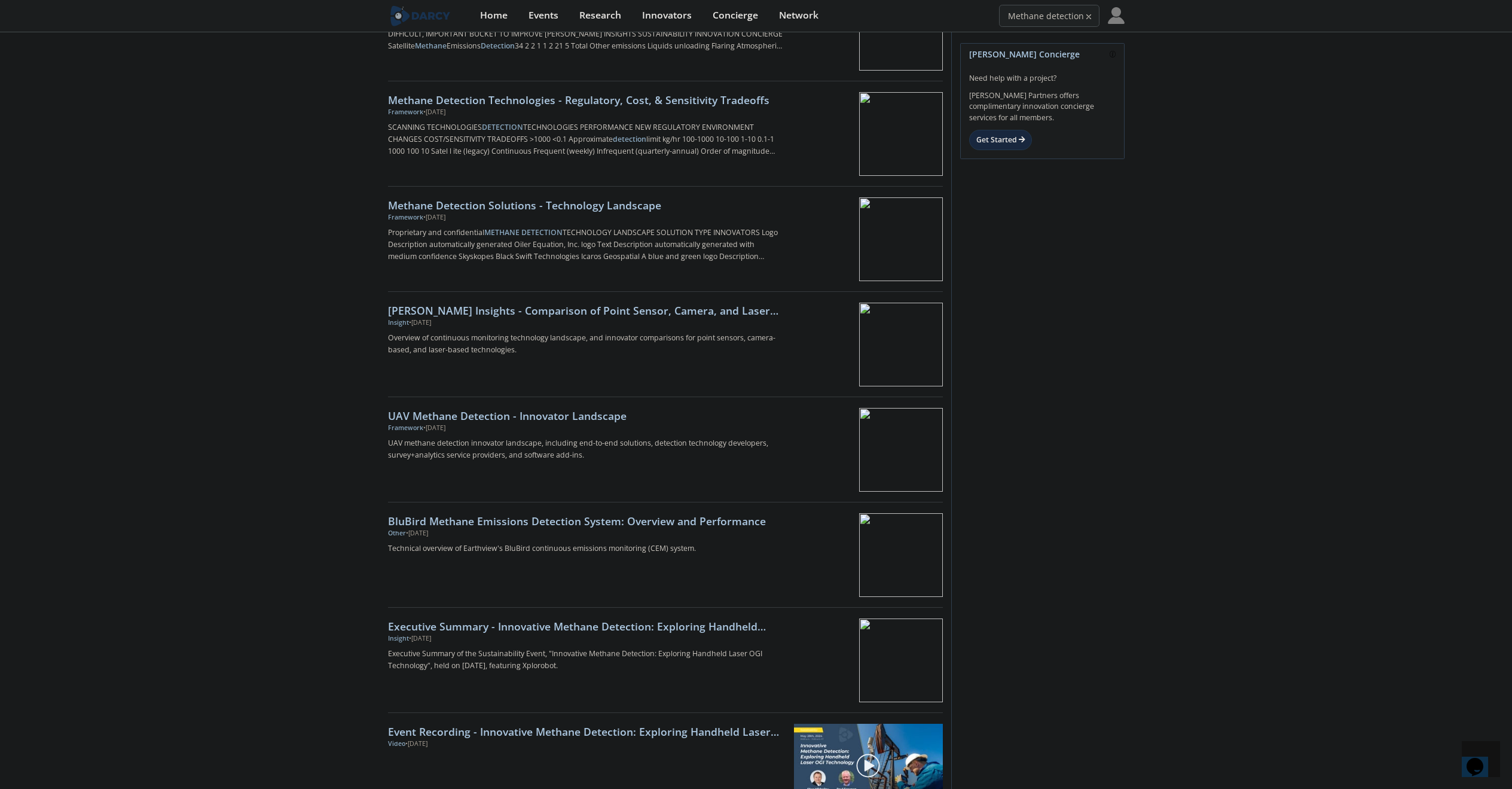 click on "Innovators
Frameworks
Insights
Events
Videos
Transcripts
Project Deployments
Other
All Filters
UAV Methane and Liquid Leak Detection - Innovator Comparison
Framework
•  Jul 17, 2025
References: MR: multi-rotor, FW: fixed-wing, PROP: proprietary, BVLOS: Beyond Visual Line of Sight  Not included  In development  Testing/Piloting  Fully included UAV FOR  METHANE  & LIQUID LEAK  DETECTION" 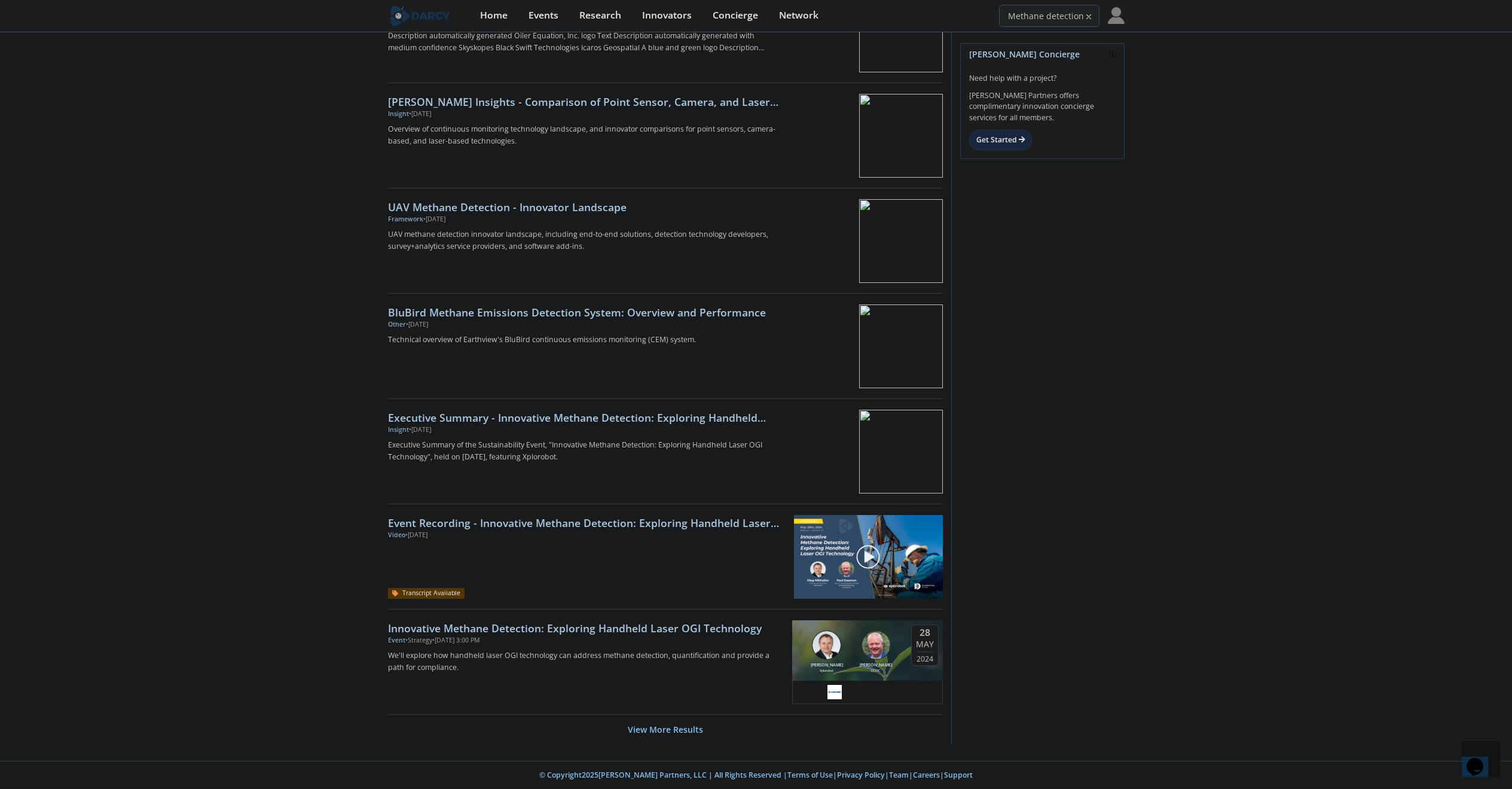 scroll, scrollTop: 0, scrollLeft: 0, axis: both 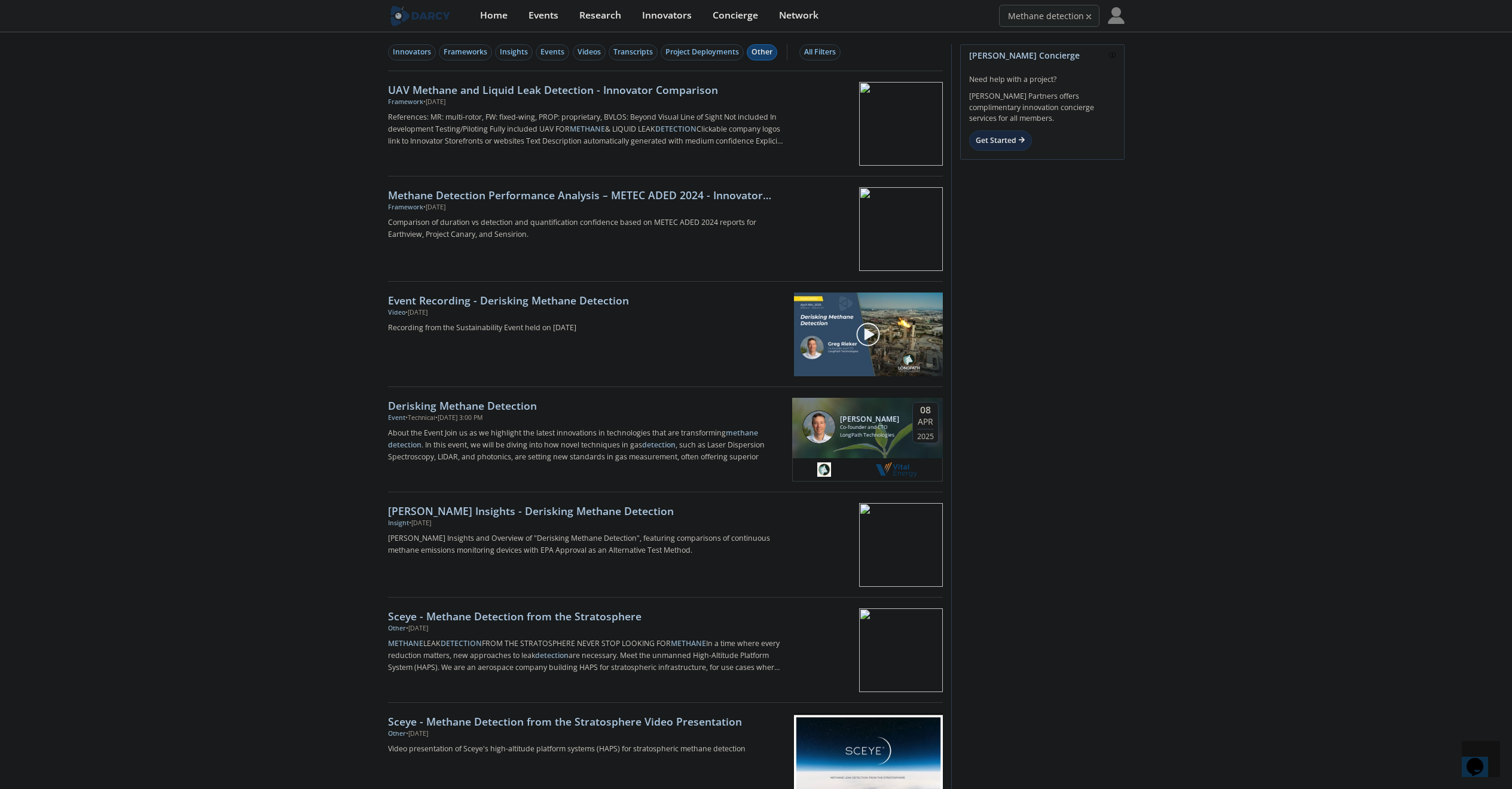 click on "Other" at bounding box center [762, 52] 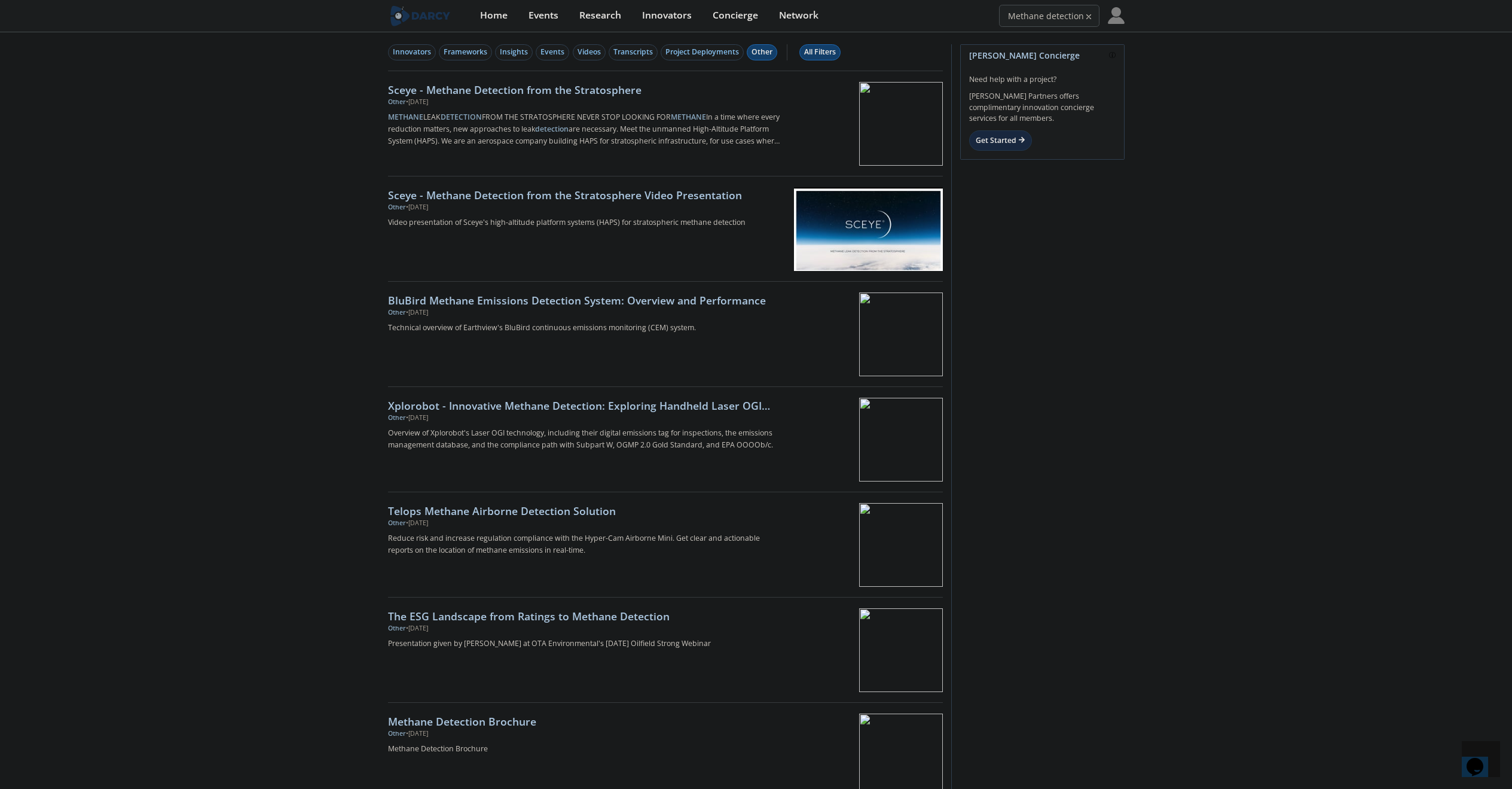 click on "All Filters" at bounding box center [820, 52] 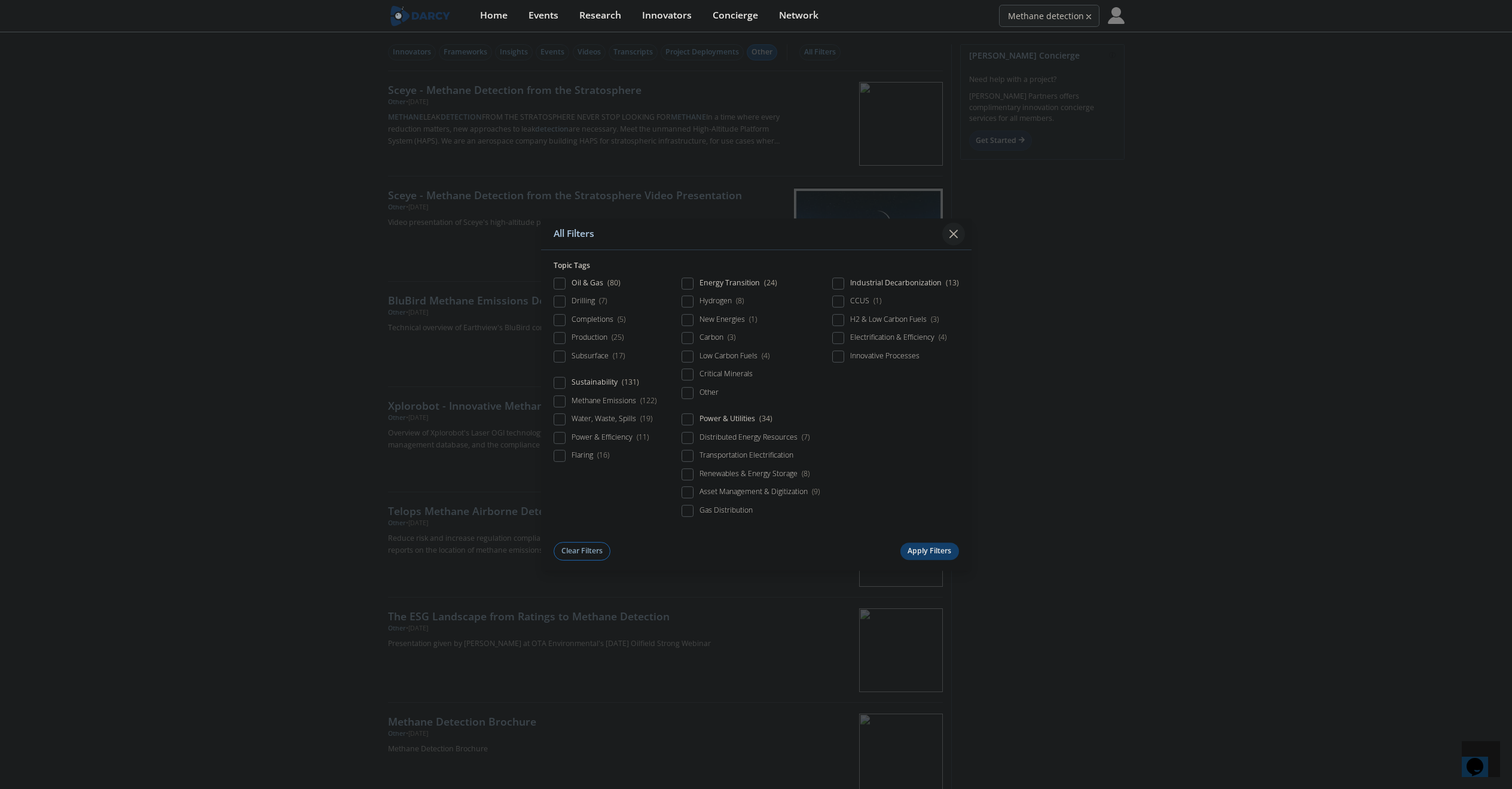 click 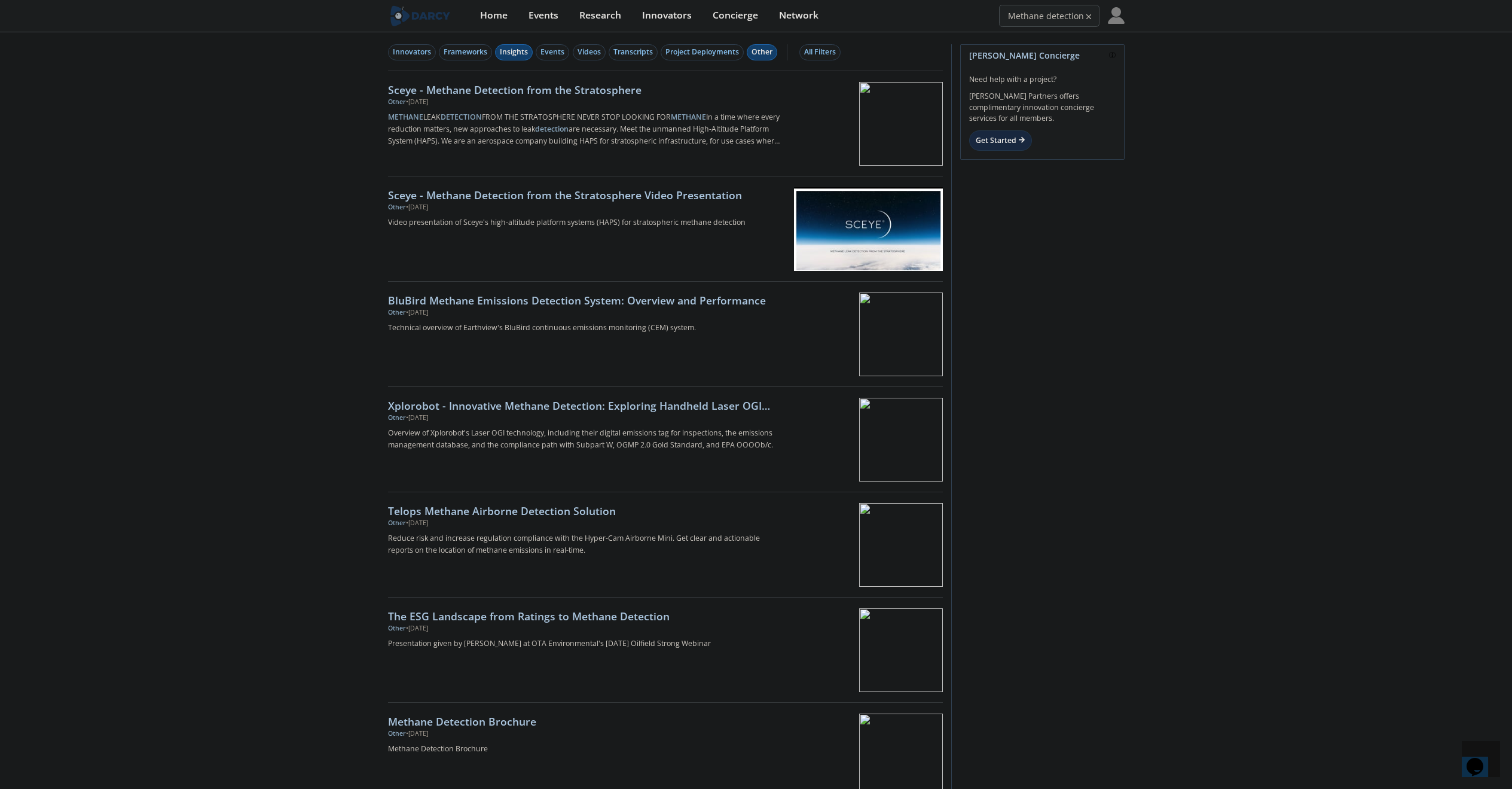 click on "Insights" at bounding box center [514, 52] 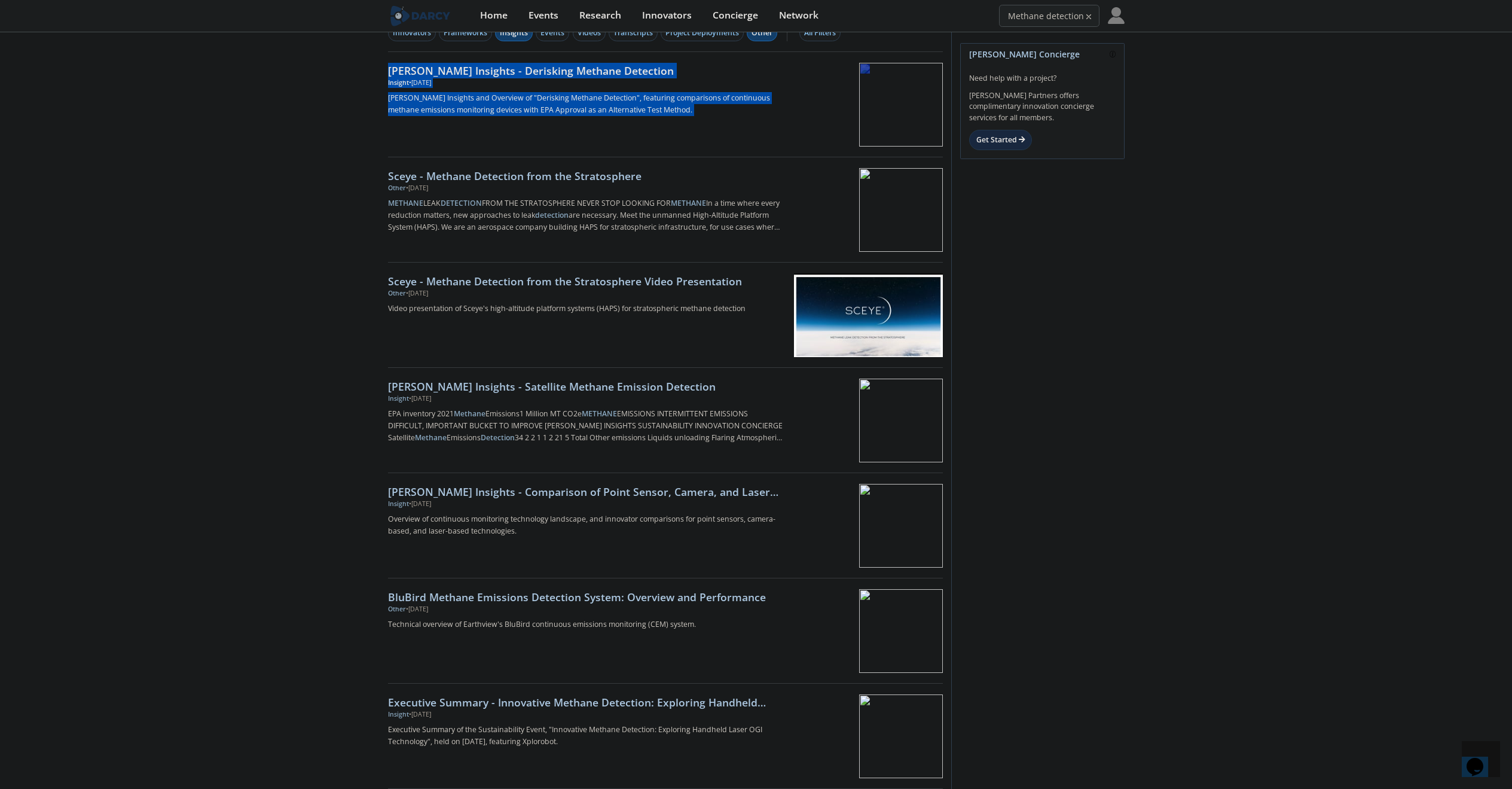 scroll, scrollTop: 22, scrollLeft: 0, axis: vertical 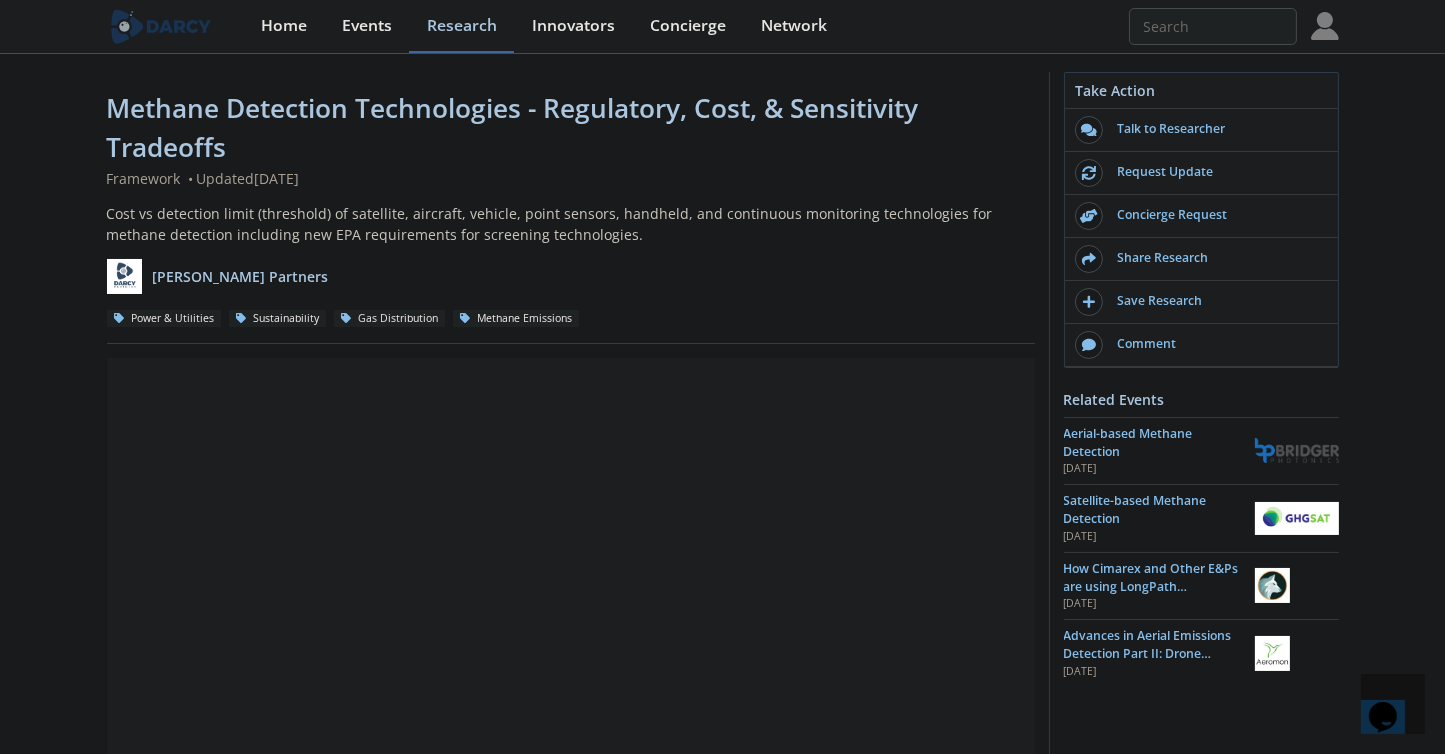 click on "Methane Detection Technologies - Regulatory, Cost, & Sensitivity Tradeoffs
Framework
•
Updated  [DATE]
Cost vs detection limit (threshold) of satellite, aircraft, vehicle, point sensors, handheld, and continuous monitoring technologies for methane detection including new EPA requirements for screening technologies.
[PERSON_NAME] Partners
Power & Utilities
Sustainability" 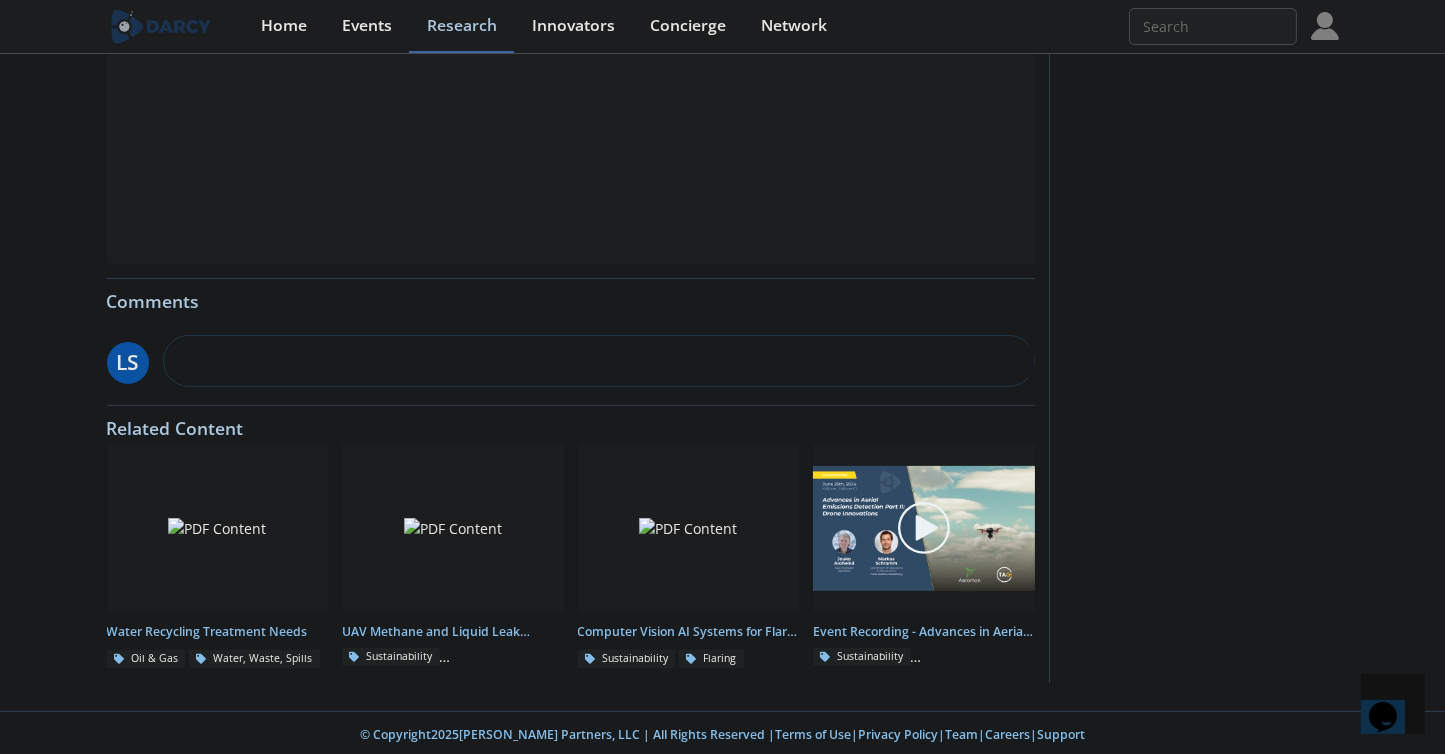 scroll, scrollTop: 0, scrollLeft: 0, axis: both 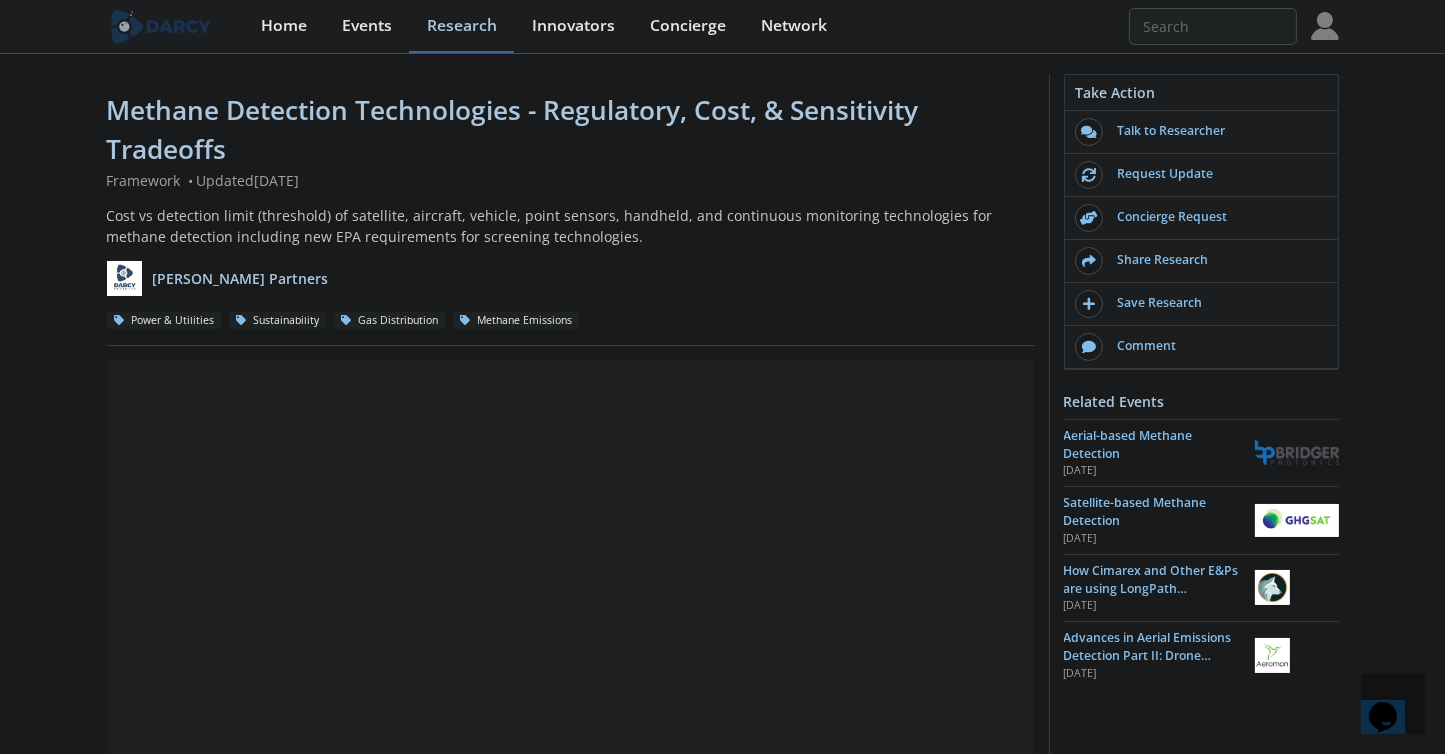 click on "[PERSON_NAME] Partners" at bounding box center (571, 271) 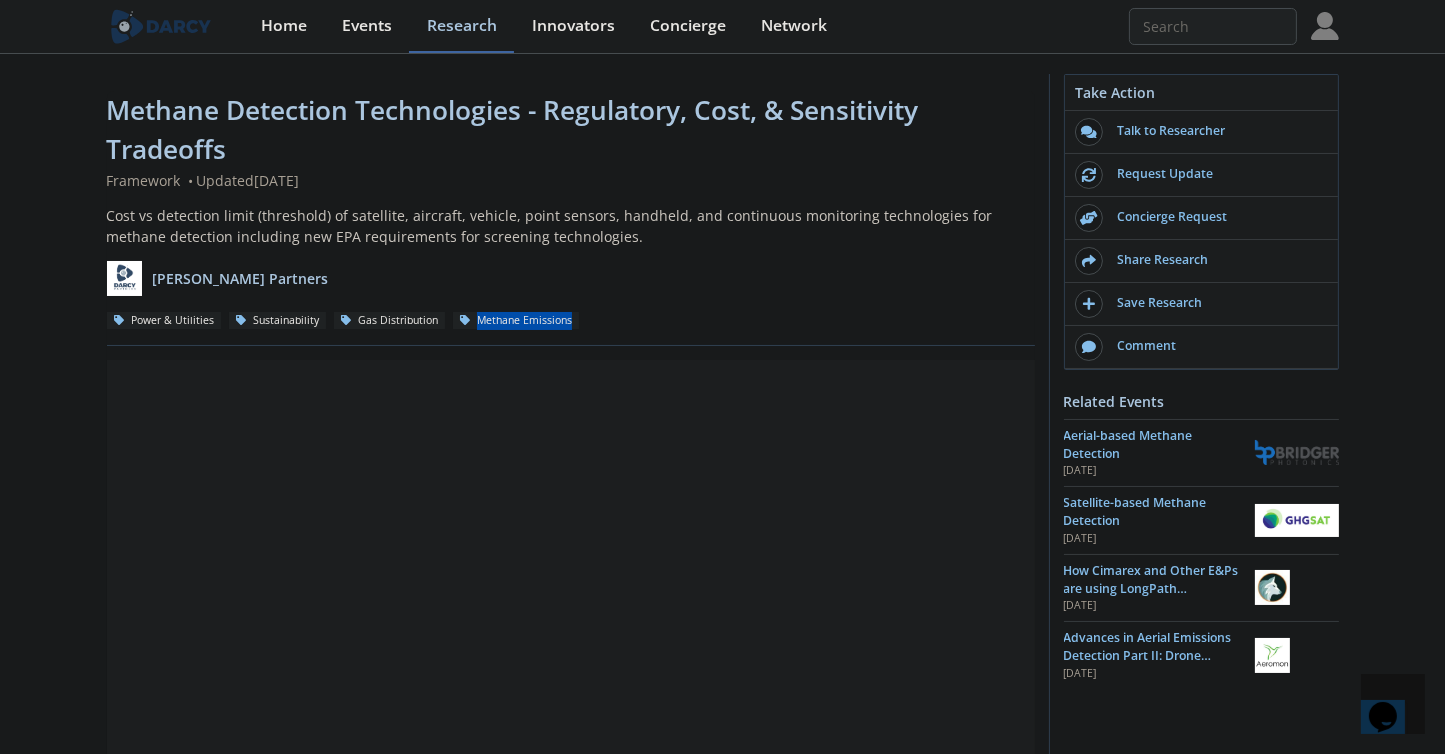 drag, startPoint x: 450, startPoint y: 320, endPoint x: 548, endPoint y: 322, distance: 98.02041 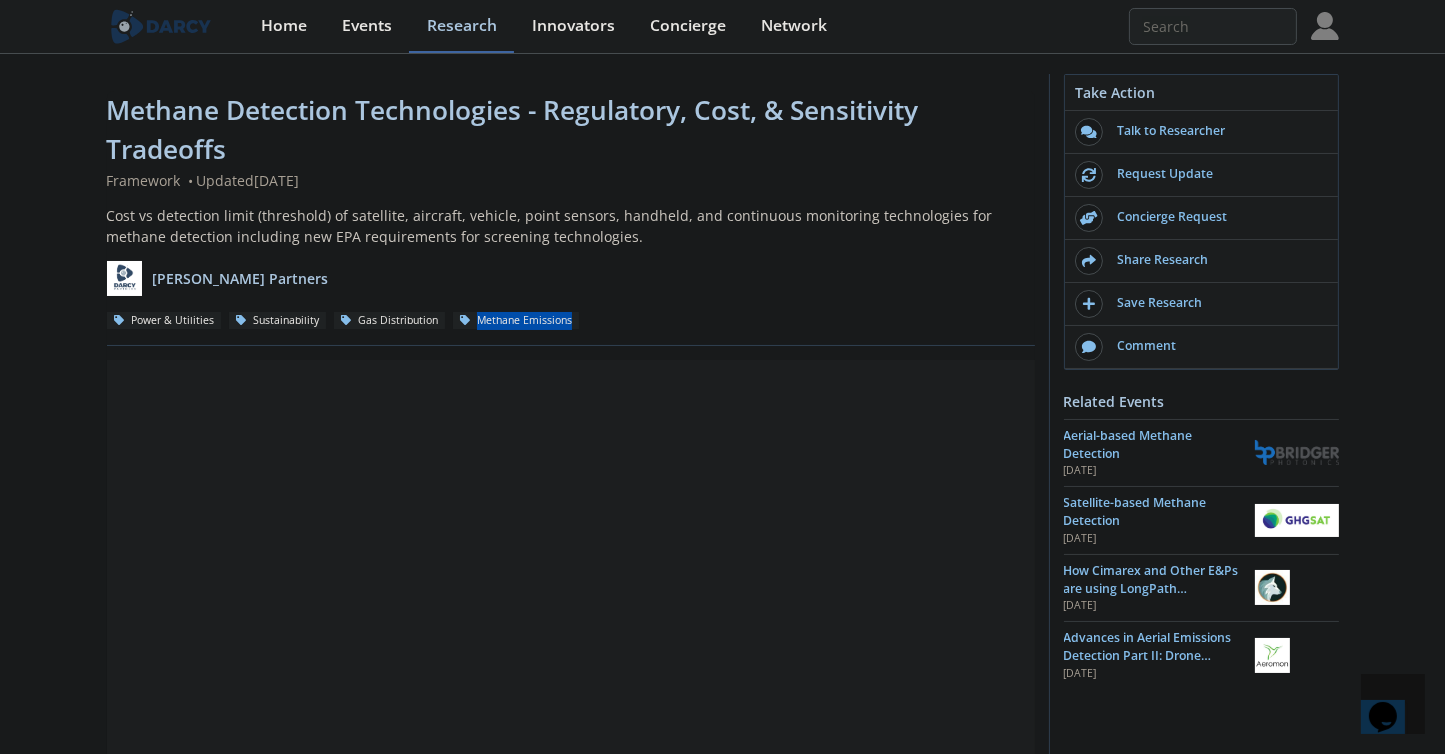 click on "Methane Emissions" at bounding box center (516, 321) 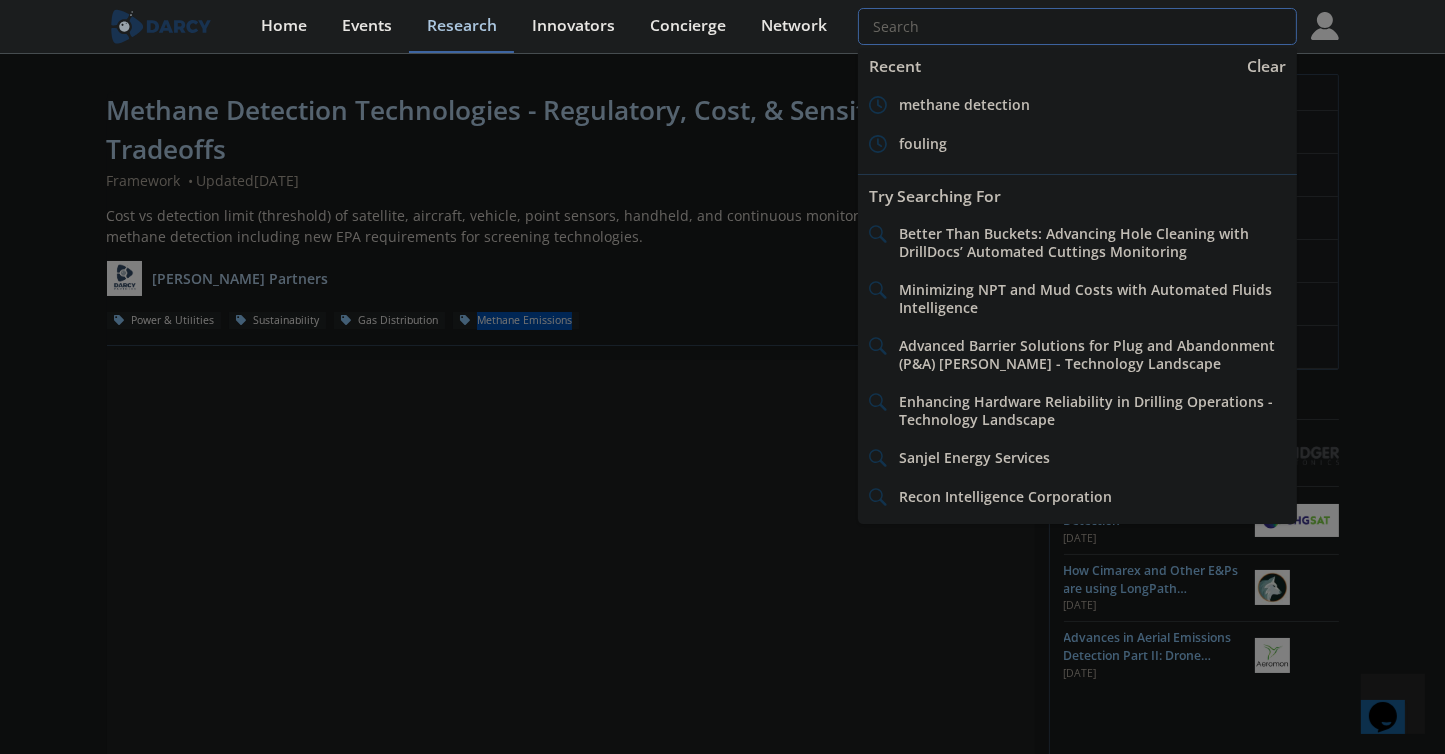 click at bounding box center (1077, 26) 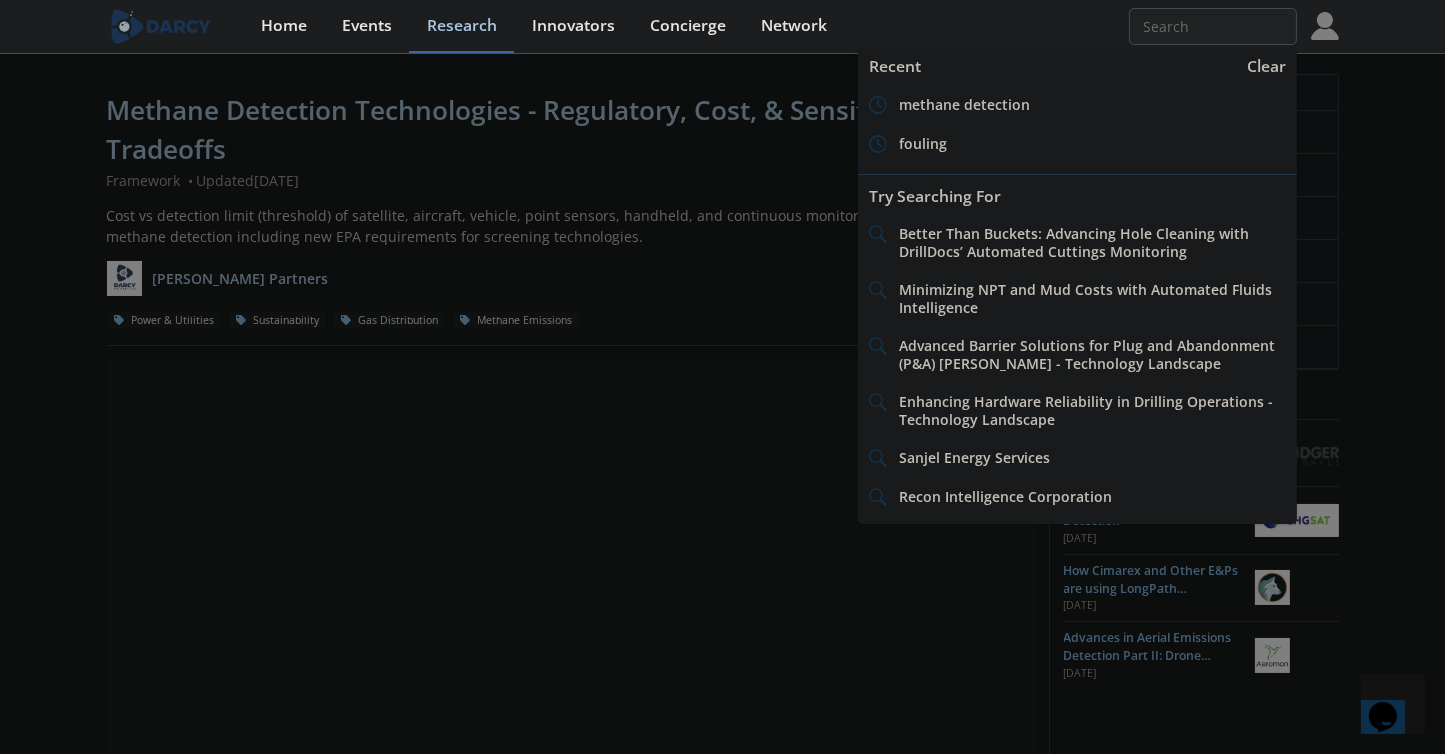 click at bounding box center [722, 377] 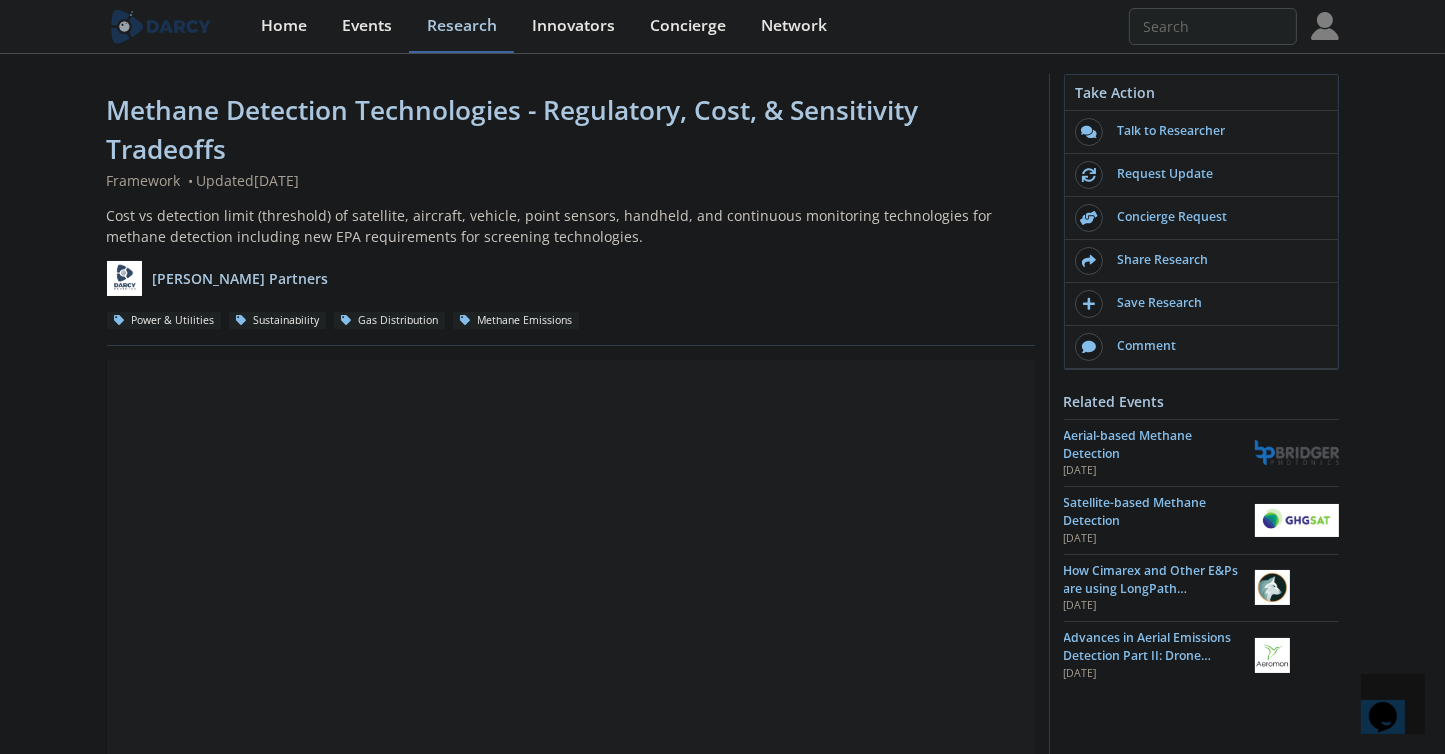 click on "Methane Detection Technologies - Regulatory, Cost, & Sensitivity Tradeoffs
Framework
•
Updated  August 2, 2024
Cost vs detection limit (threshold) of satellite, aircraft, vehicle, point sensors, handheld, and continuous monitoring technologies for methane detection including new EPA requirements for screening technologies.
Darcy Partners
Power & Utilities
Sustainability" 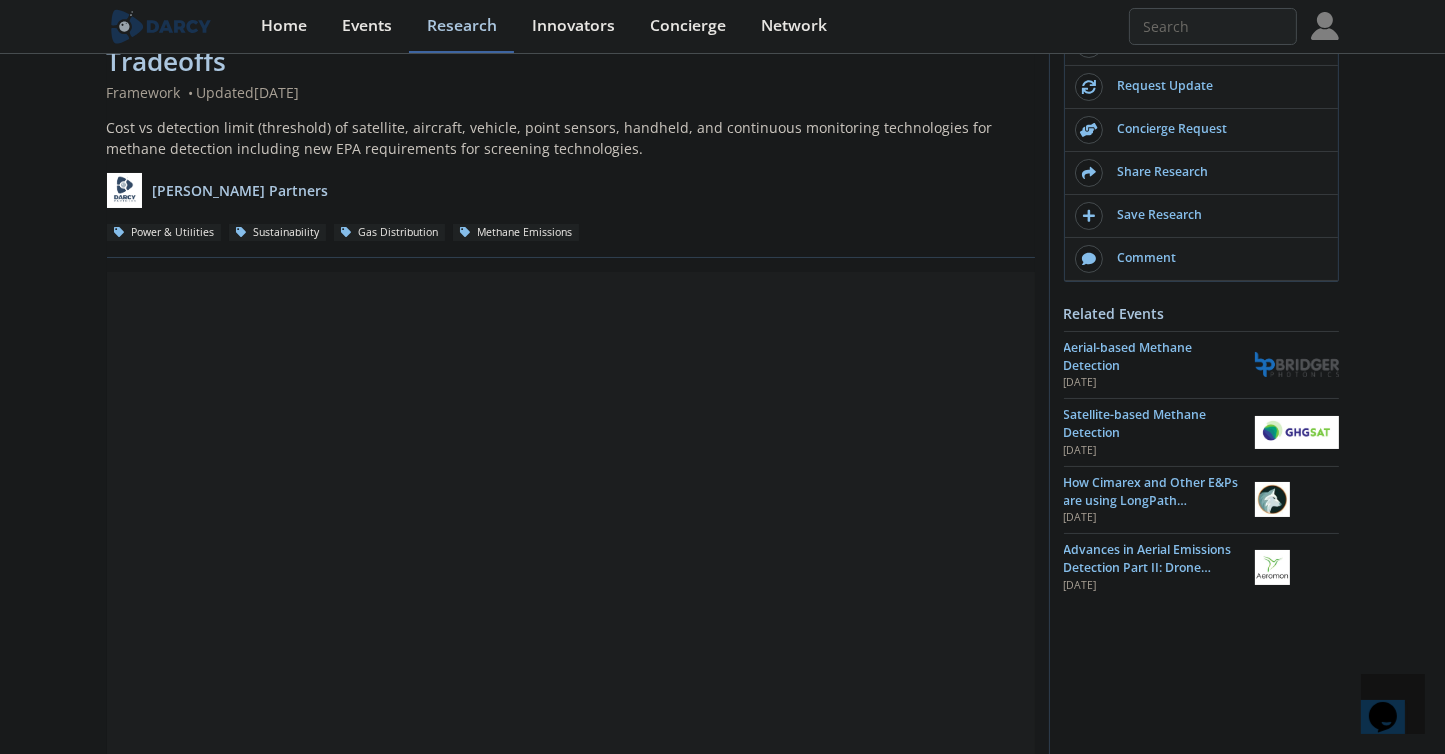 scroll, scrollTop: 0, scrollLeft: 0, axis: both 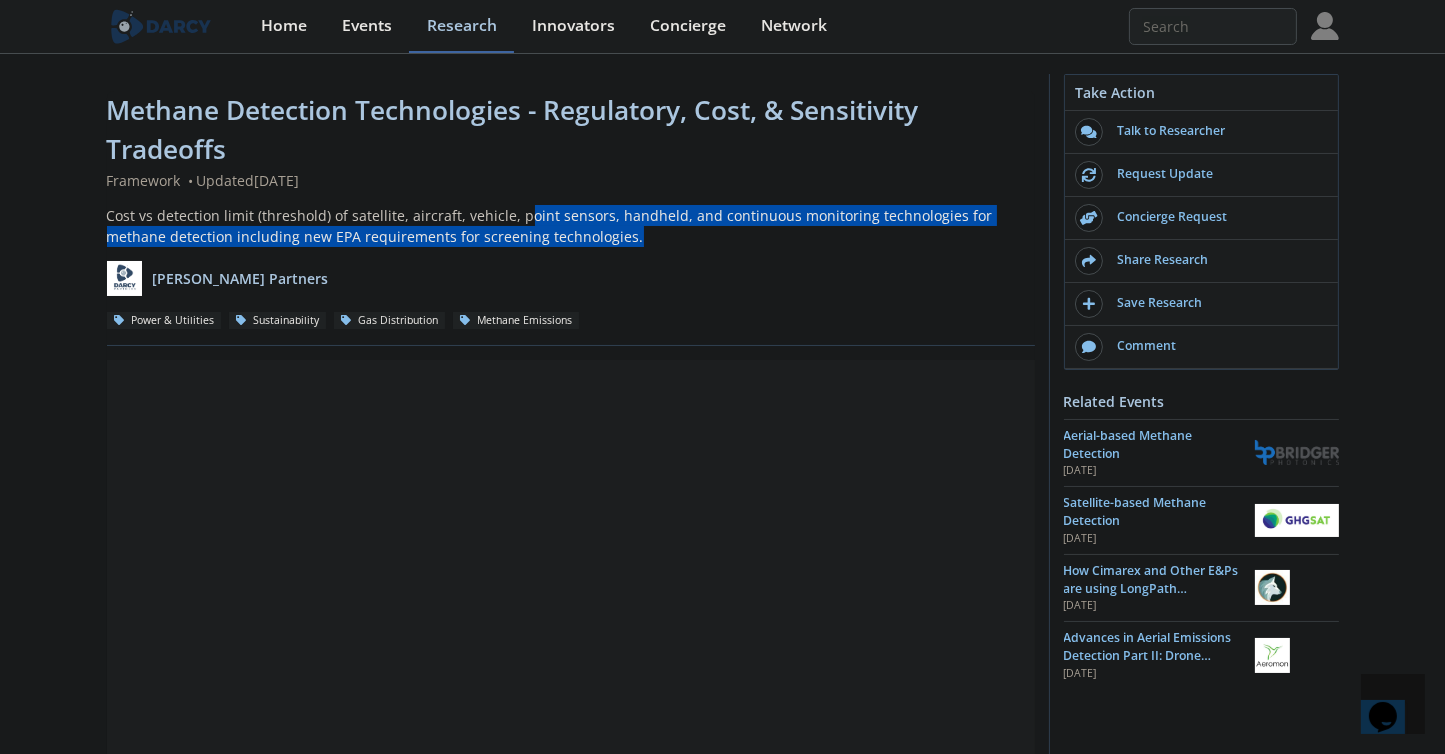 drag, startPoint x: 564, startPoint y: 224, endPoint x: 517, endPoint y: 210, distance: 49.0408 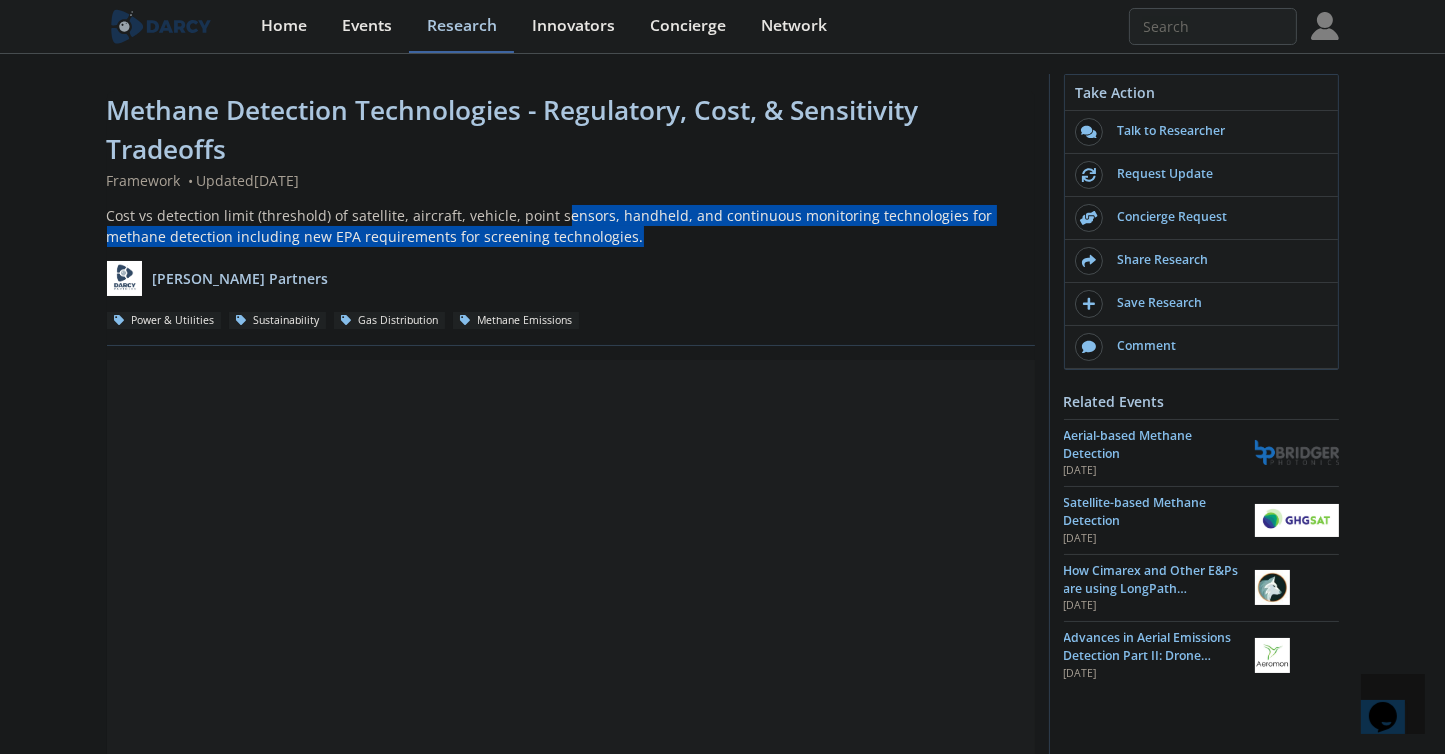 drag, startPoint x: 577, startPoint y: 233, endPoint x: 555, endPoint y: 219, distance: 26.076809 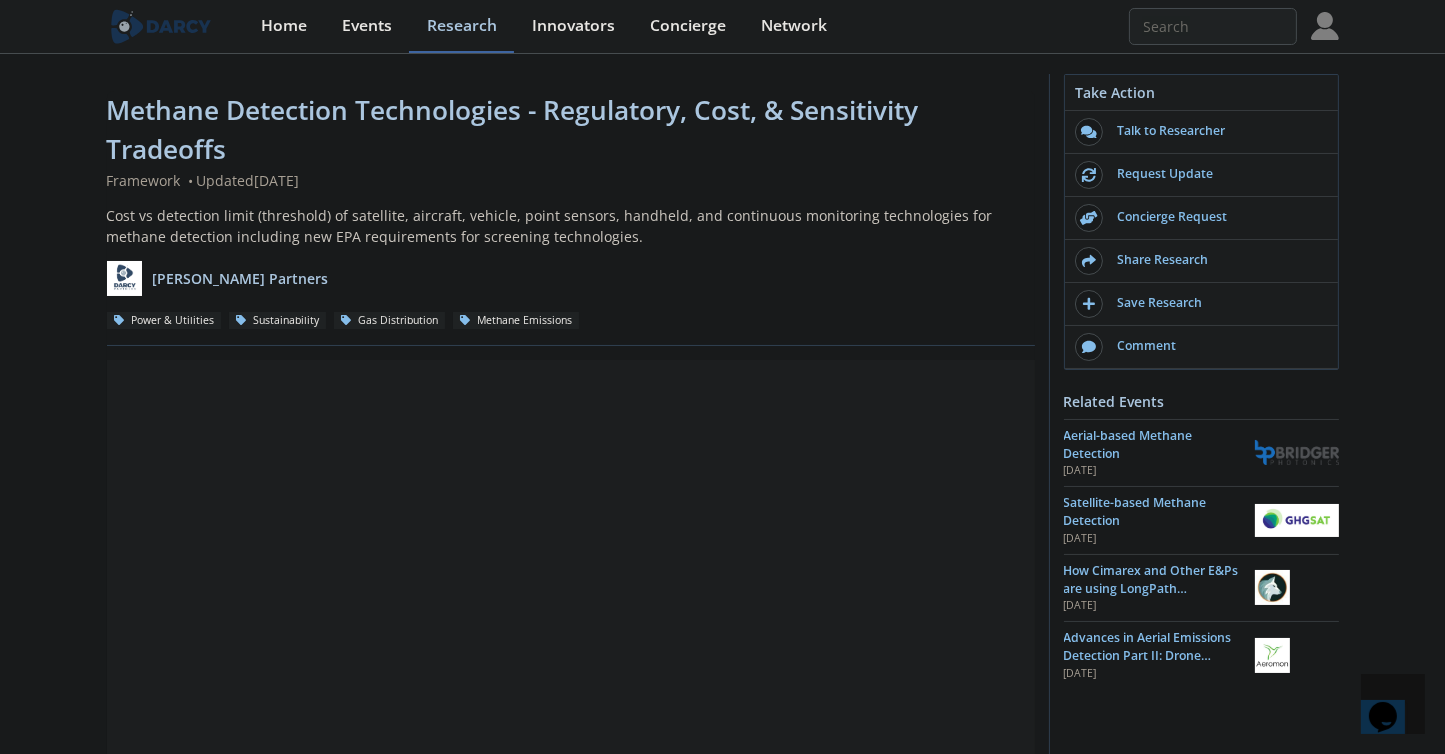 click on "Cost vs detection limit (threshold) of satellite, aircraft, vehicle, point sensors, handheld, and continuous monitoring technologies for methane detection including new EPA requirements for screening technologies." at bounding box center (571, 226) 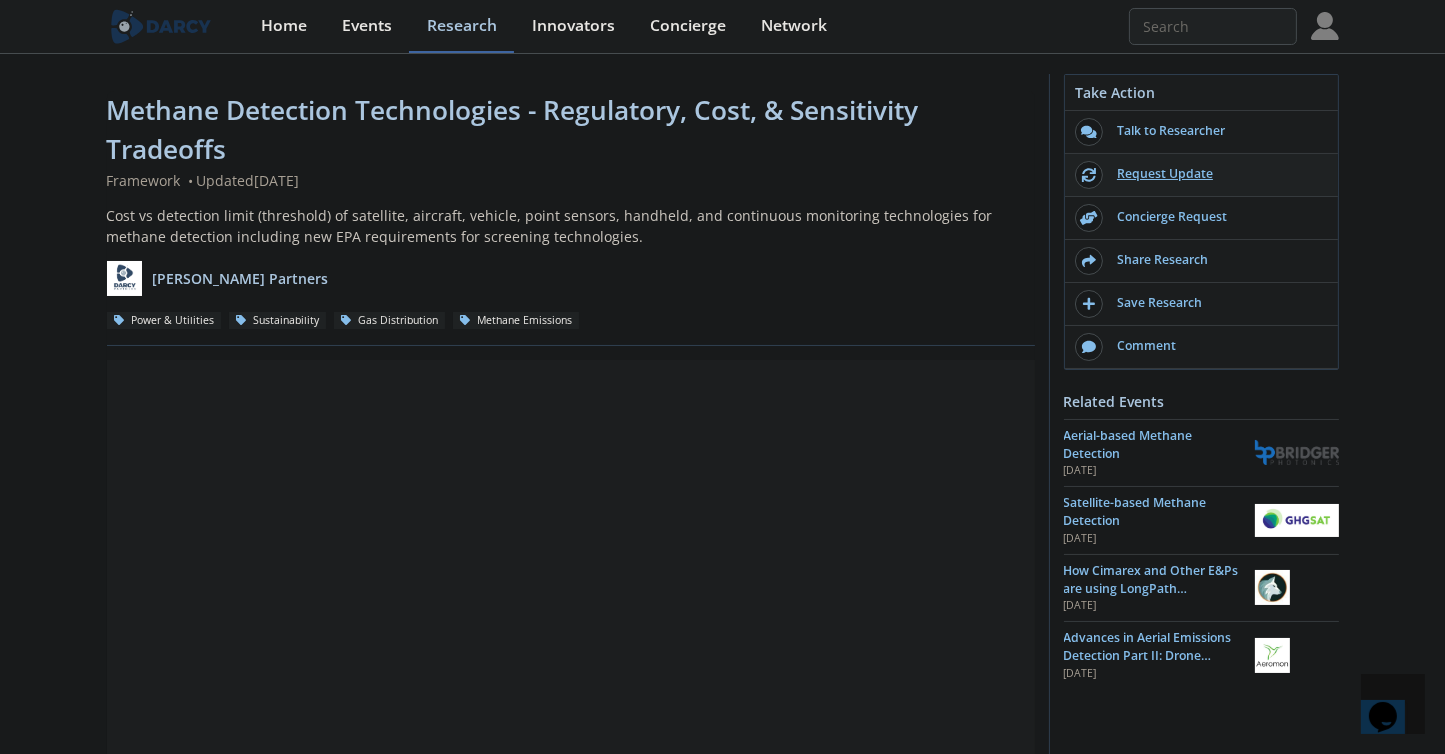 click on "Request Update" at bounding box center (1215, 174) 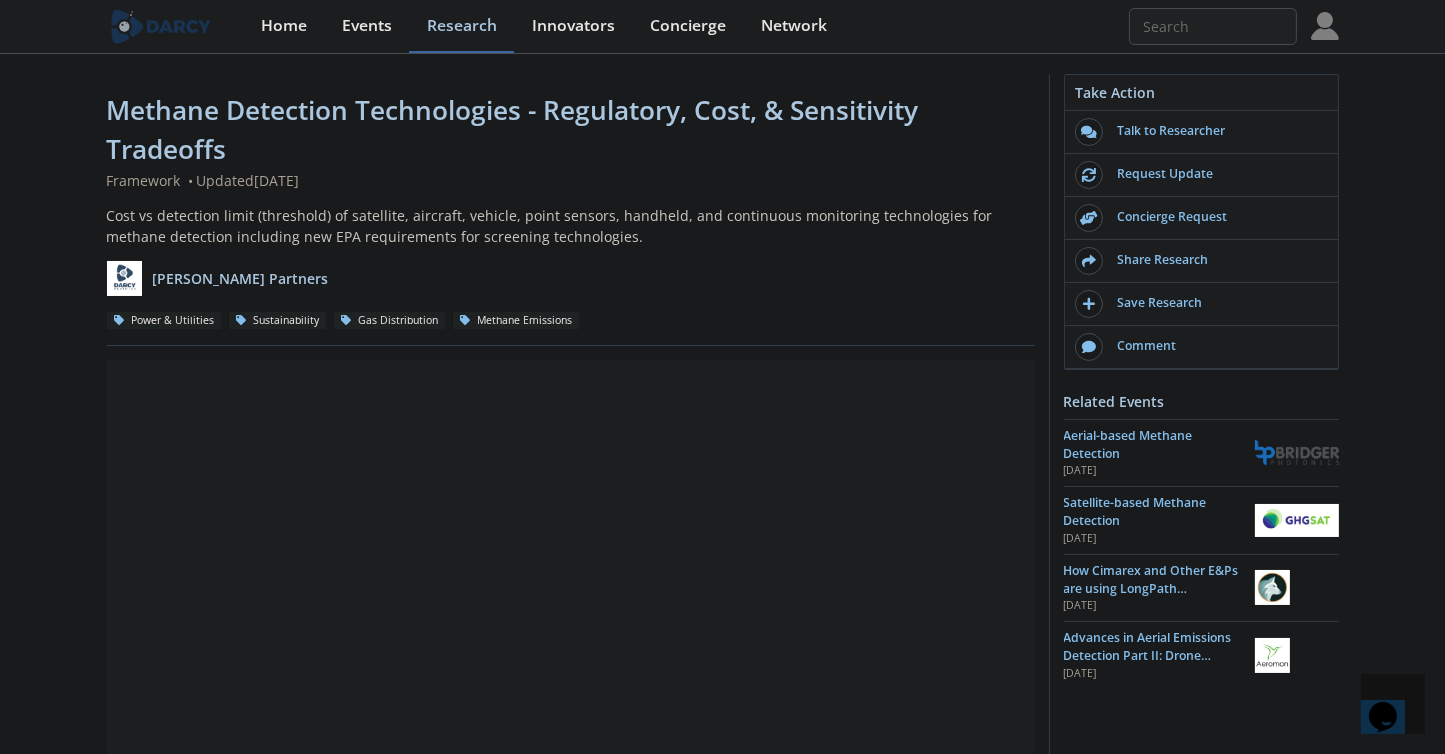 click on "Cost vs detection limit (threshold) of satellite, aircraft, vehicle, point sensors, handheld, and continuous monitoring technologies for methane detection including new EPA requirements for screening technologies." at bounding box center (571, 226) 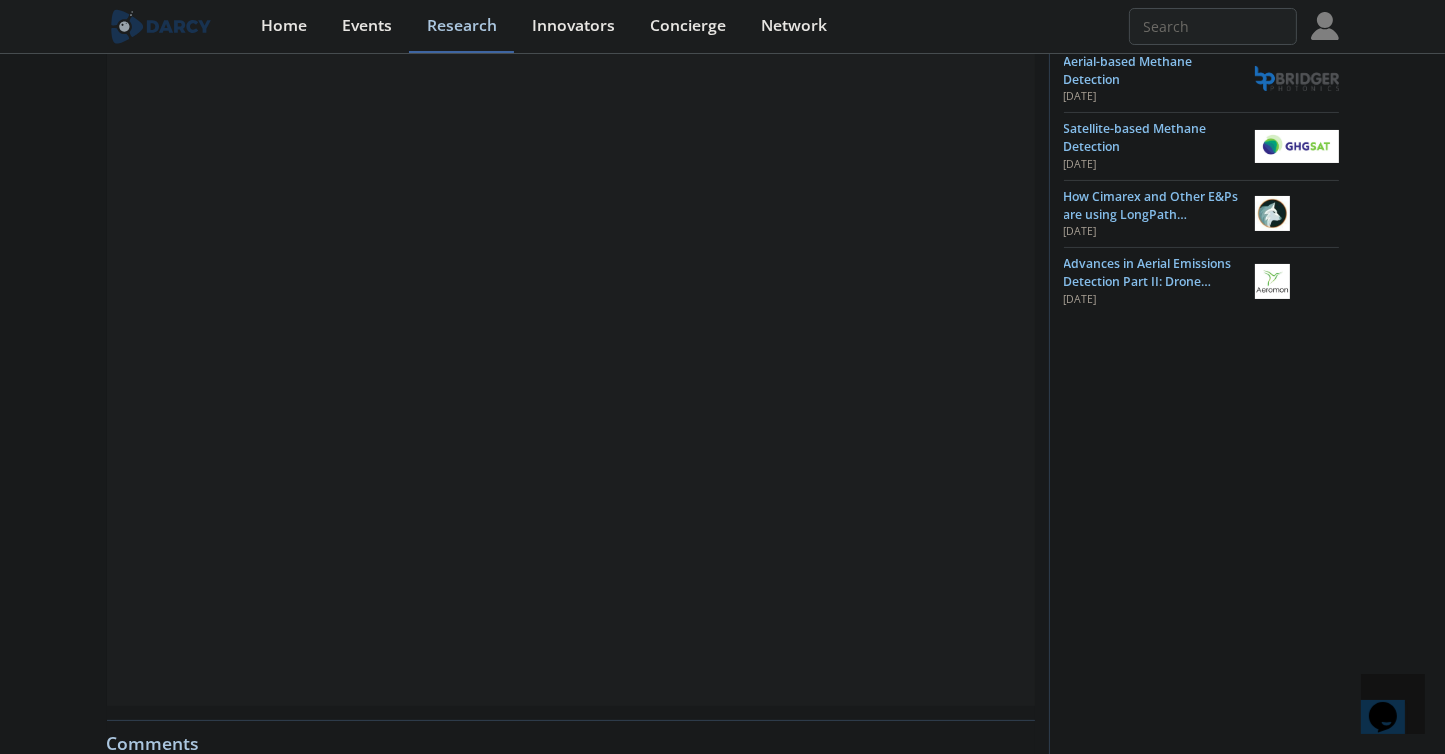 scroll, scrollTop: 0, scrollLeft: 0, axis: both 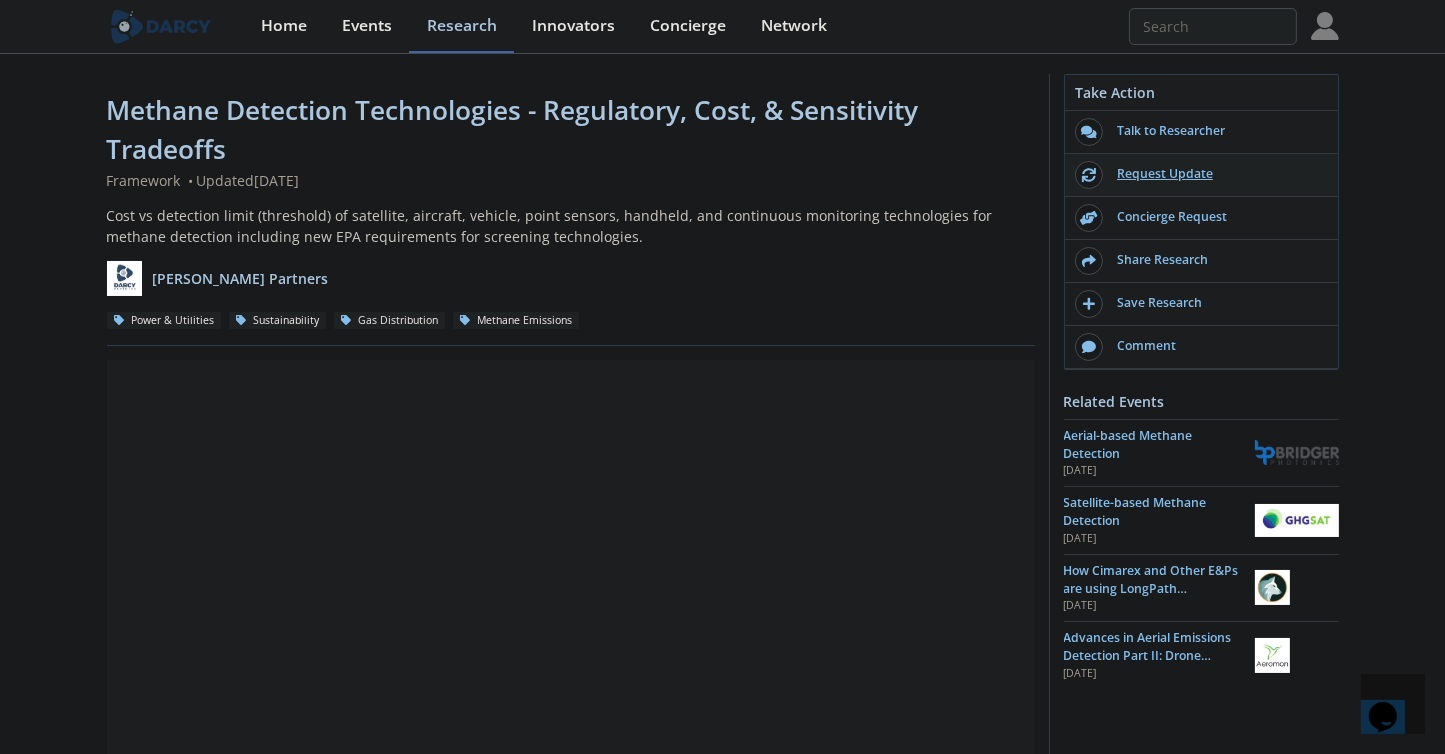 click on "Request Update" at bounding box center (1215, 174) 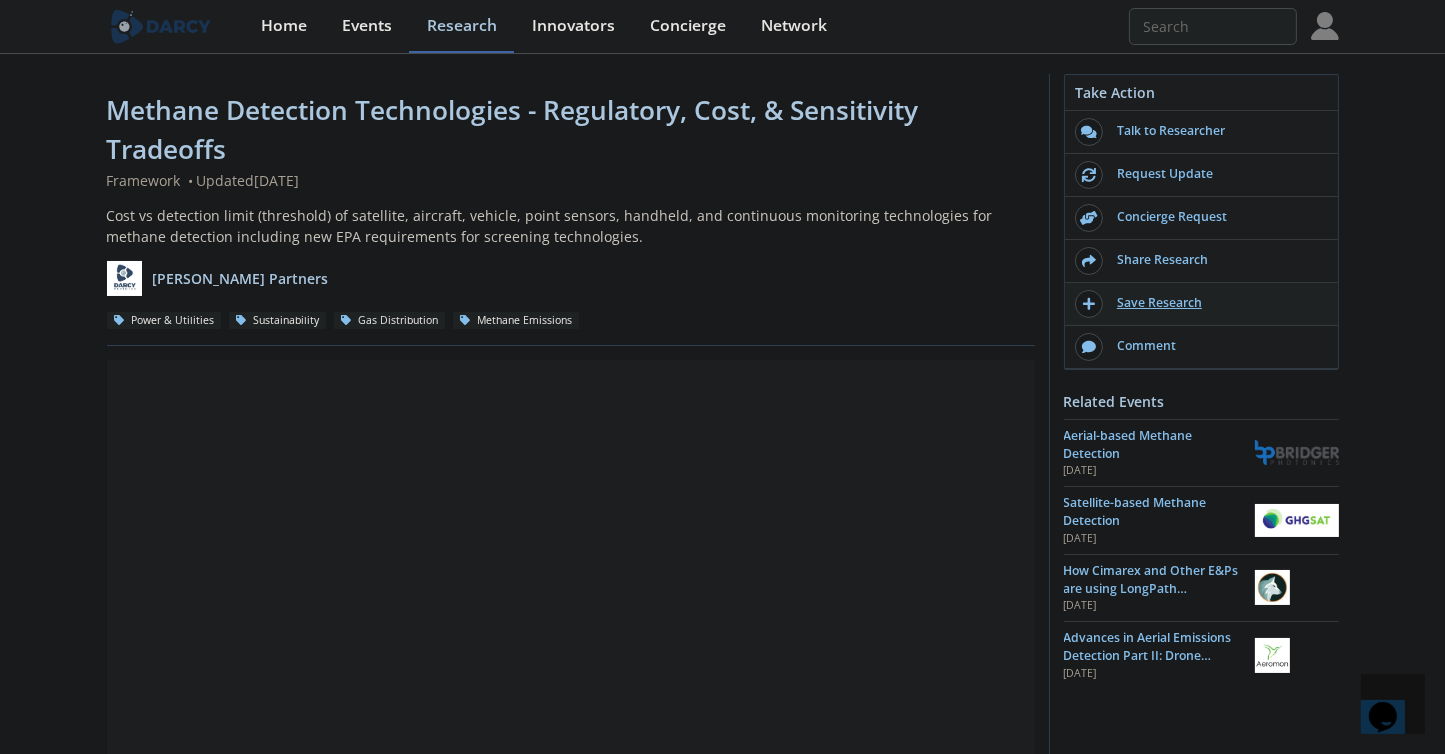 scroll, scrollTop: 135, scrollLeft: 0, axis: vertical 